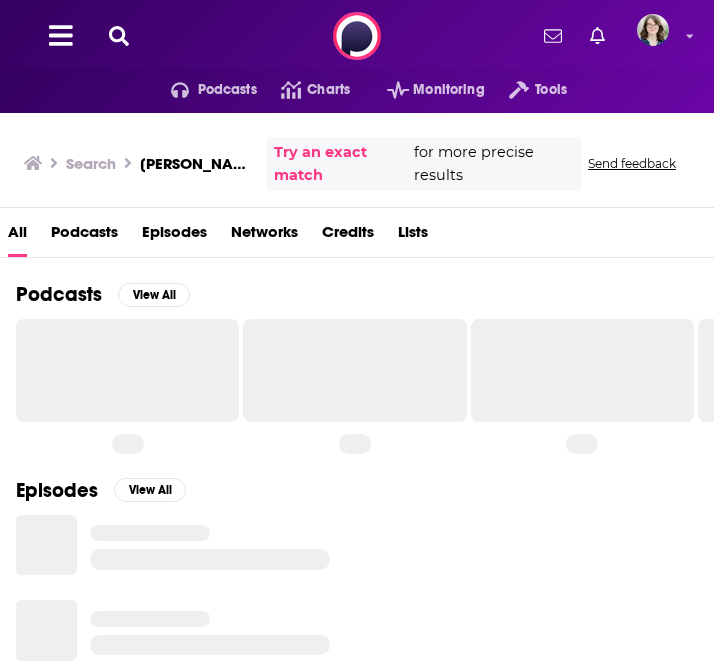 scroll, scrollTop: 0, scrollLeft: 0, axis: both 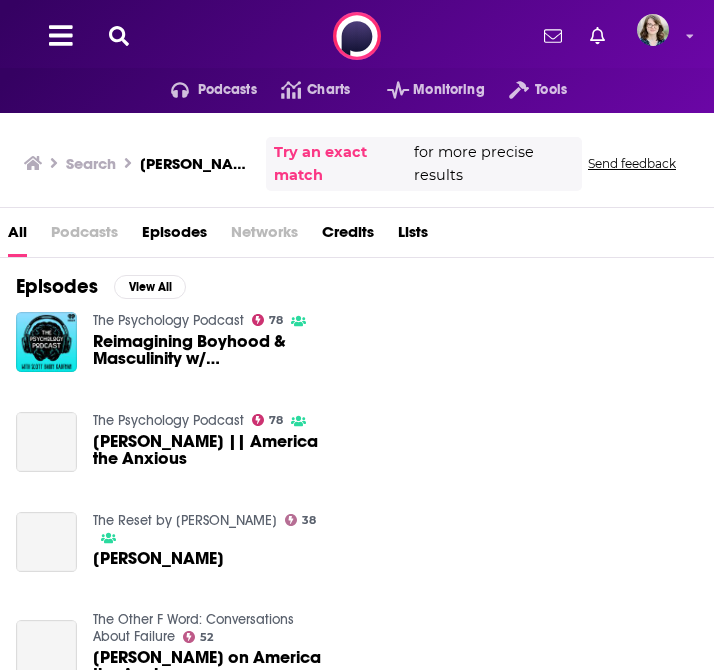 click at bounding box center [58, 36] 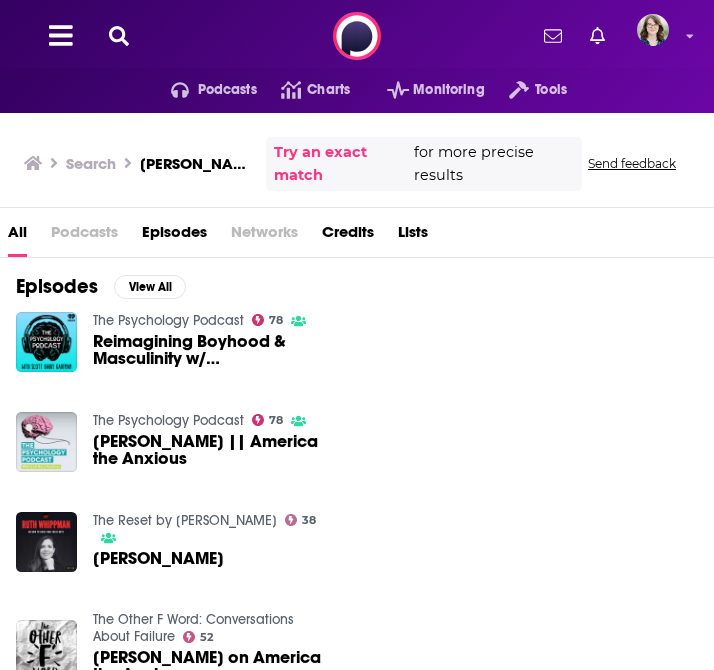 click 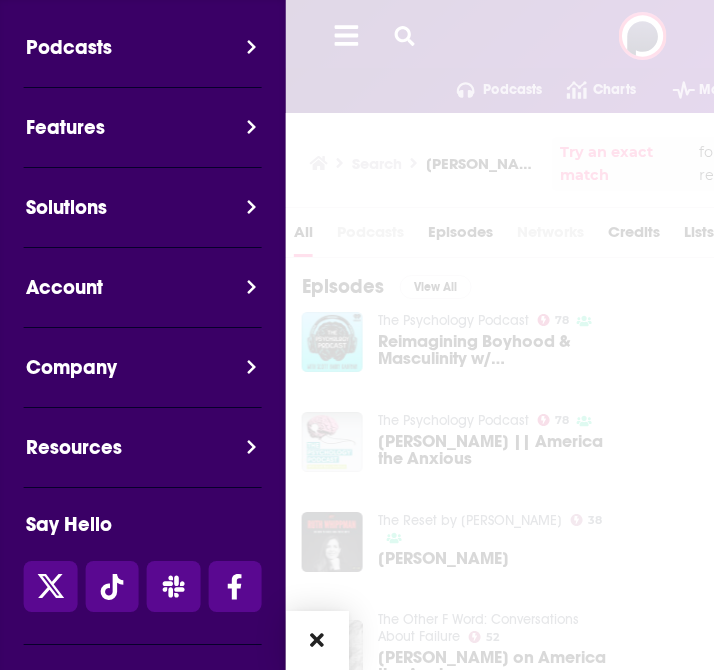 click at bounding box center (643, 821) 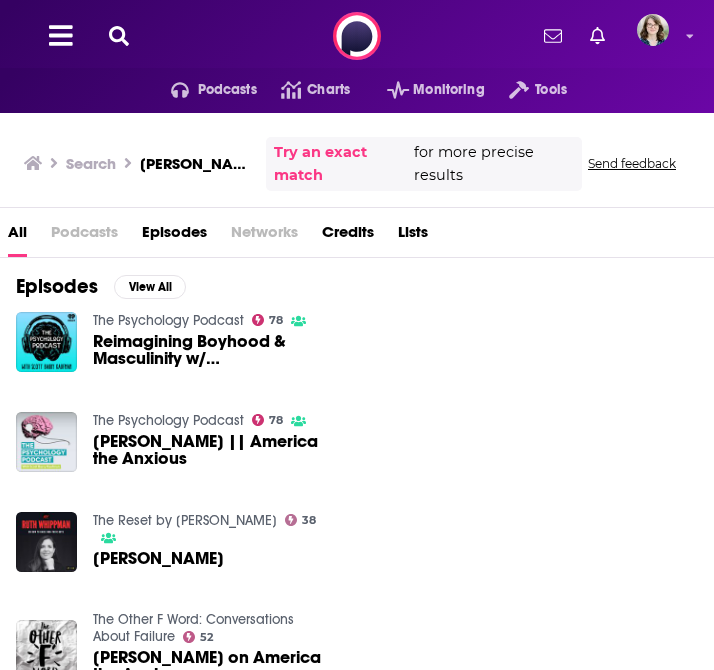 click 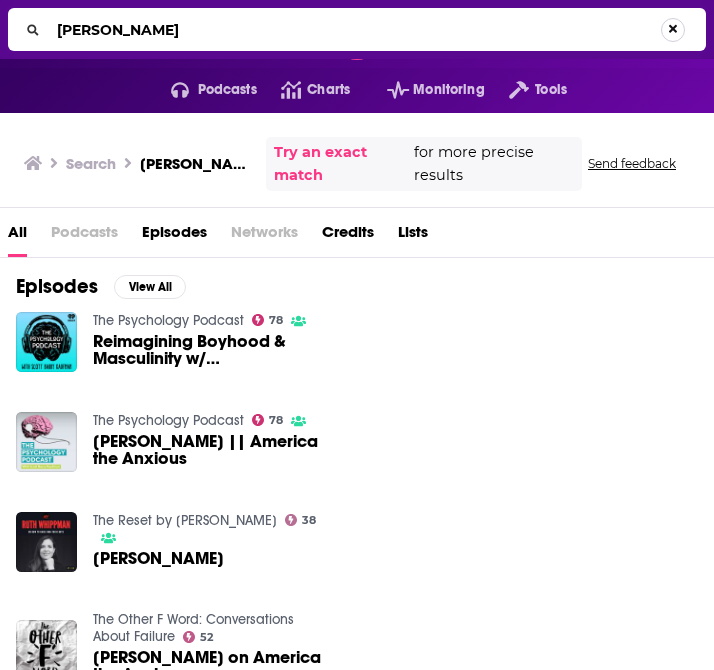 click at bounding box center (673, 30) 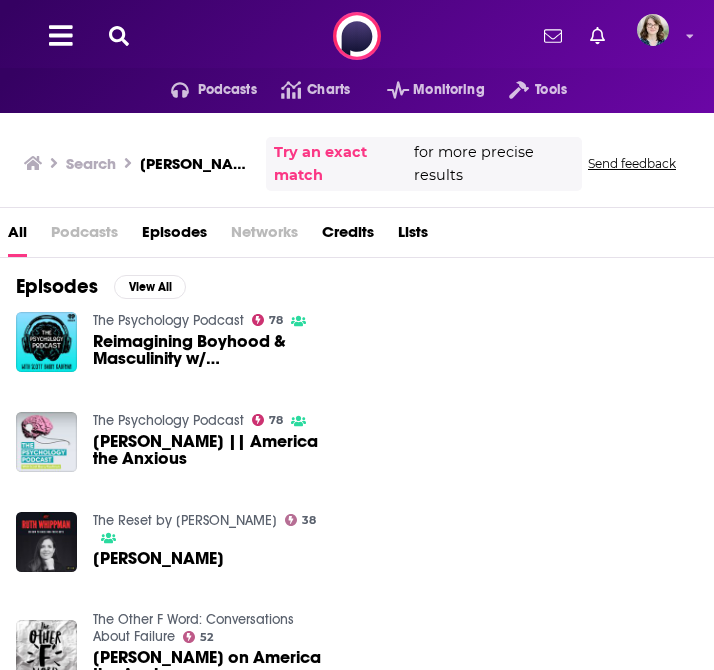 click 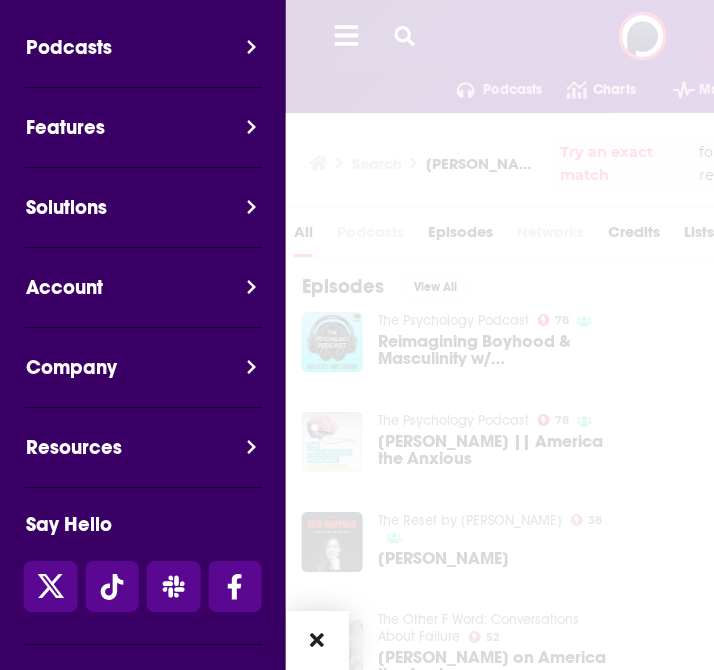 click on "Podcasts Features Solutions Account Company Resources  Say Hello  </> Developer API Rising Podcasts [DOMAIN_NAME] [DOMAIN_NAME]" at bounding box center (143, 821) 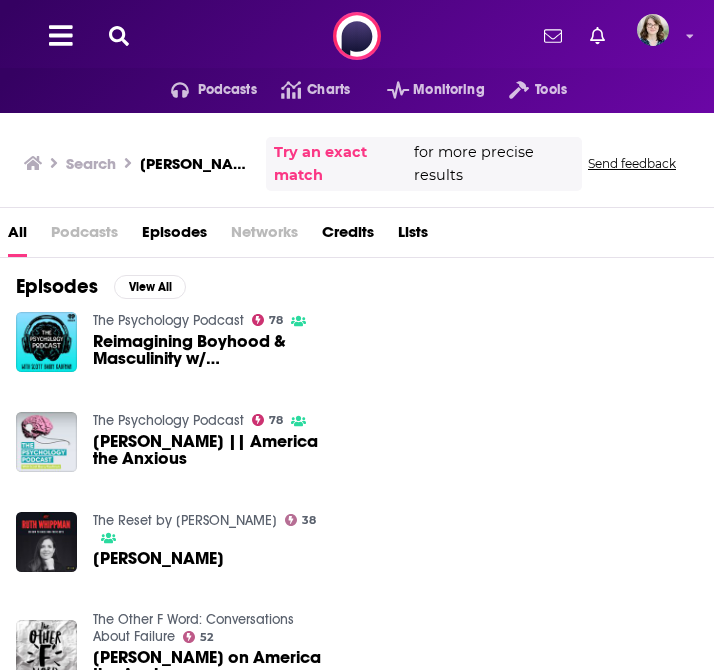 click 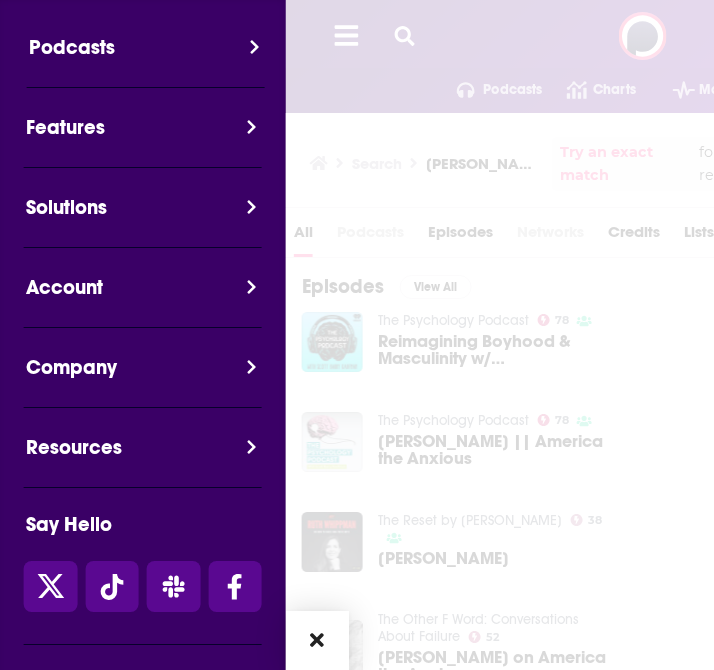 click on "Podcasts" at bounding box center [152, 59] 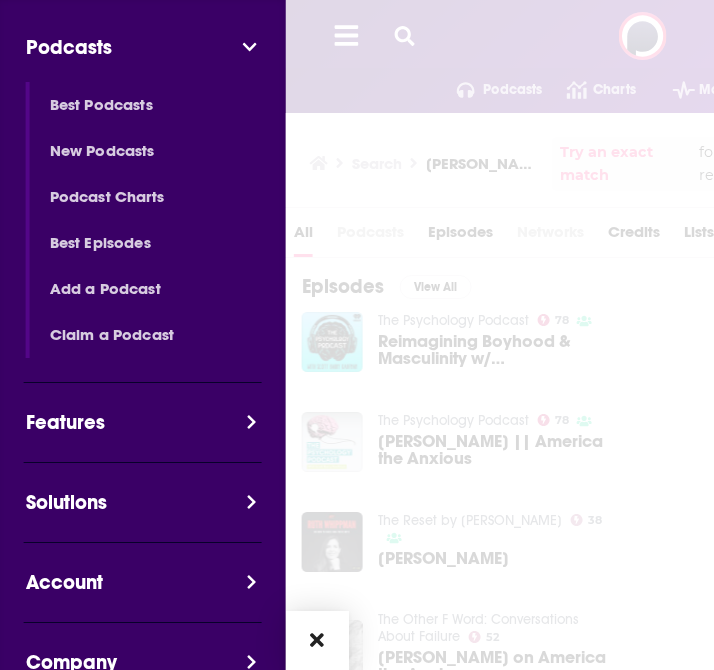 click at bounding box center [643, 821] 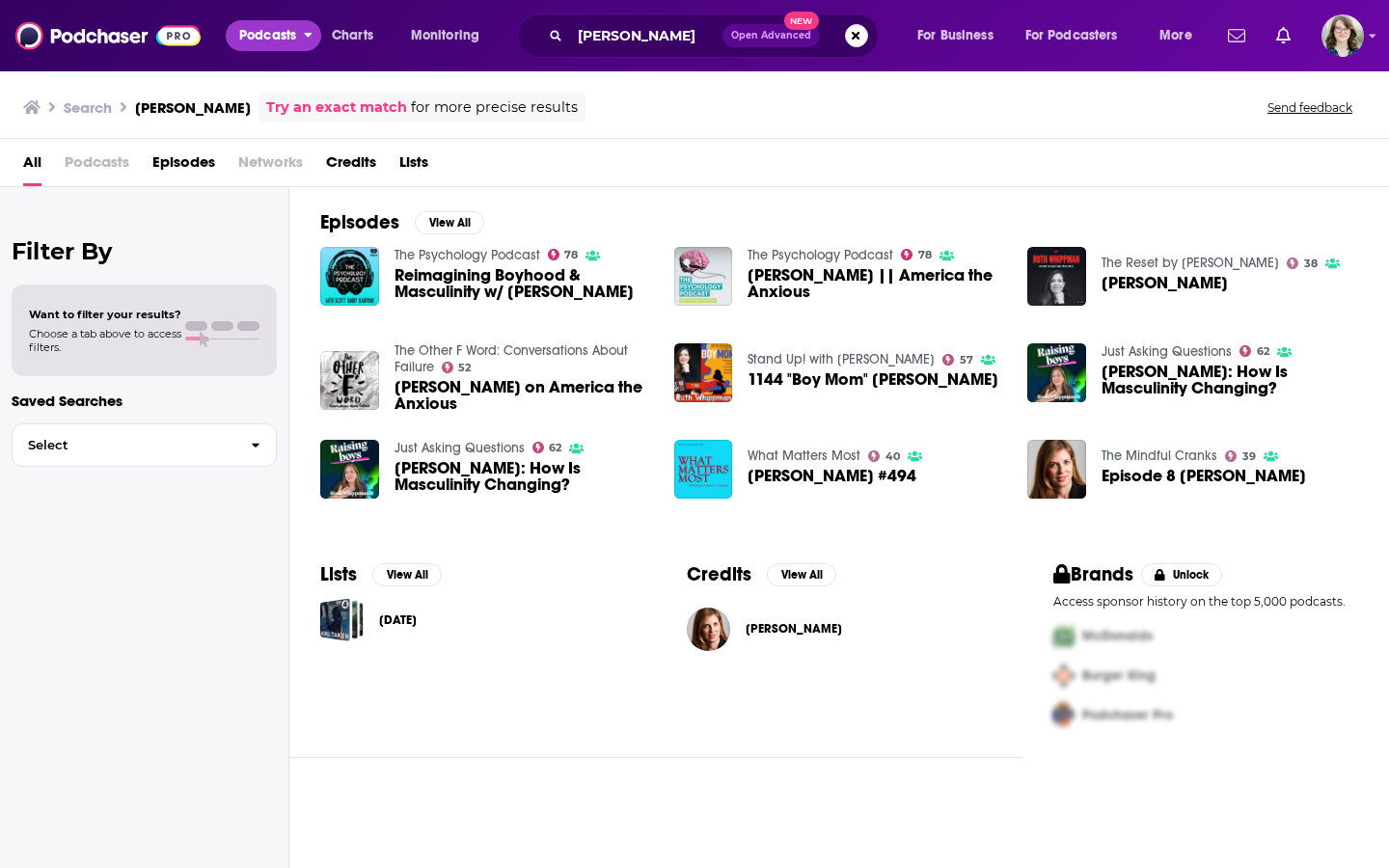 click on "Podcasts" at bounding box center [267, 36] 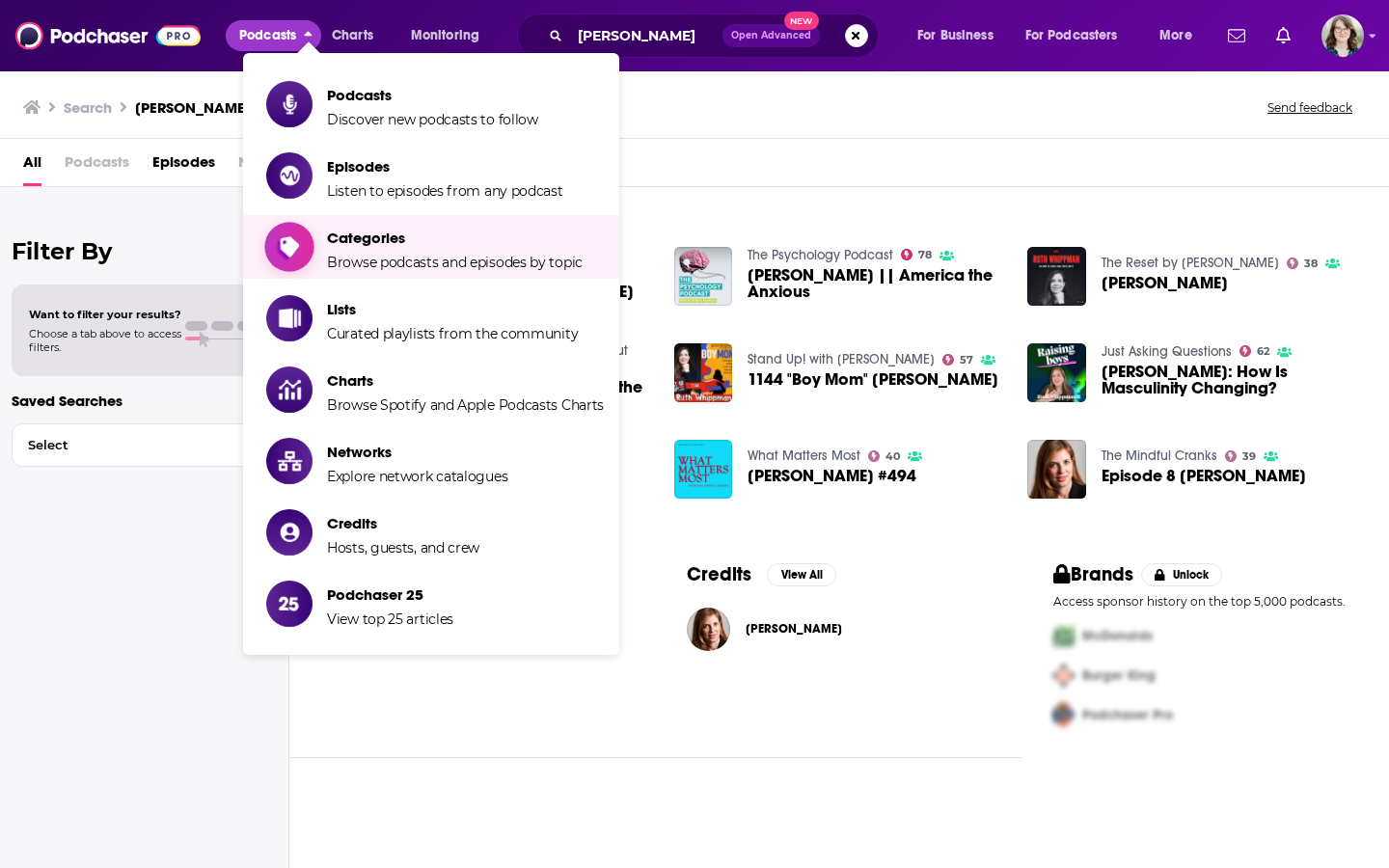 click on "Categories" at bounding box center (454, 237) 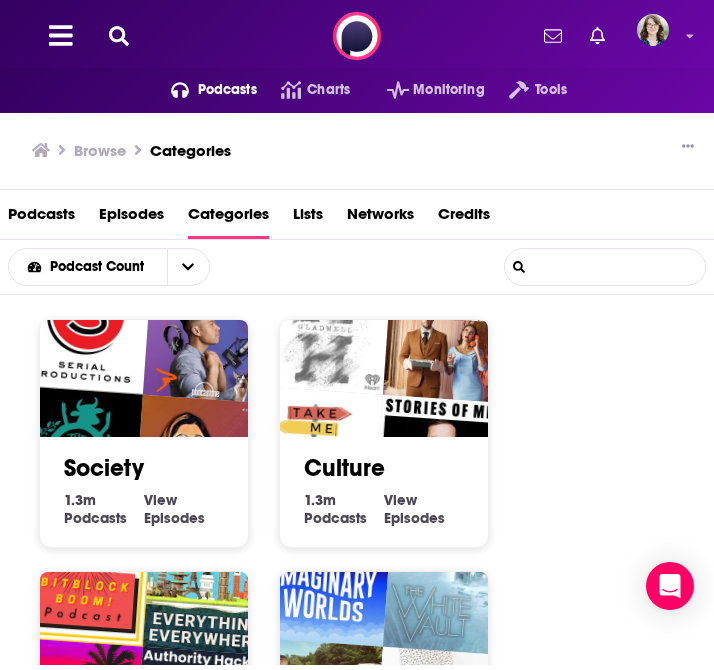 click on "List Search Input" at bounding box center (605, 267) 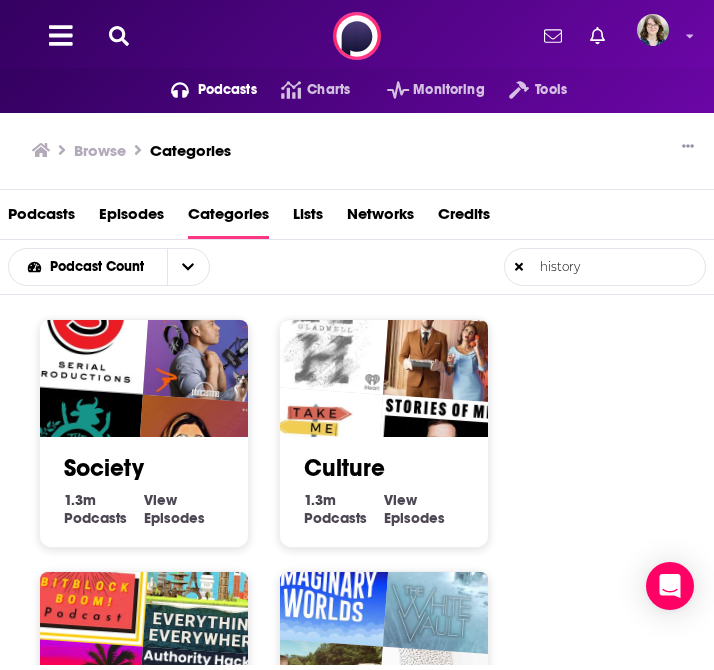 type on "history" 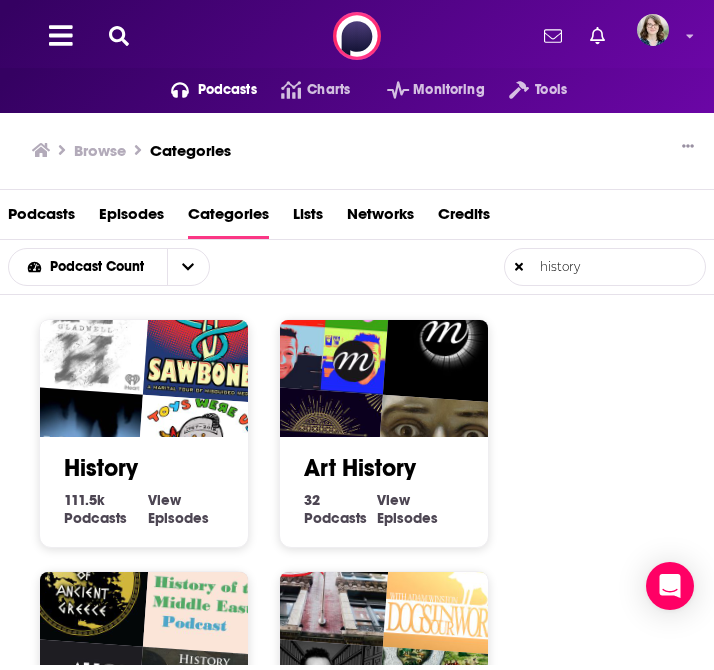 click on "History" at bounding box center [101, 468] 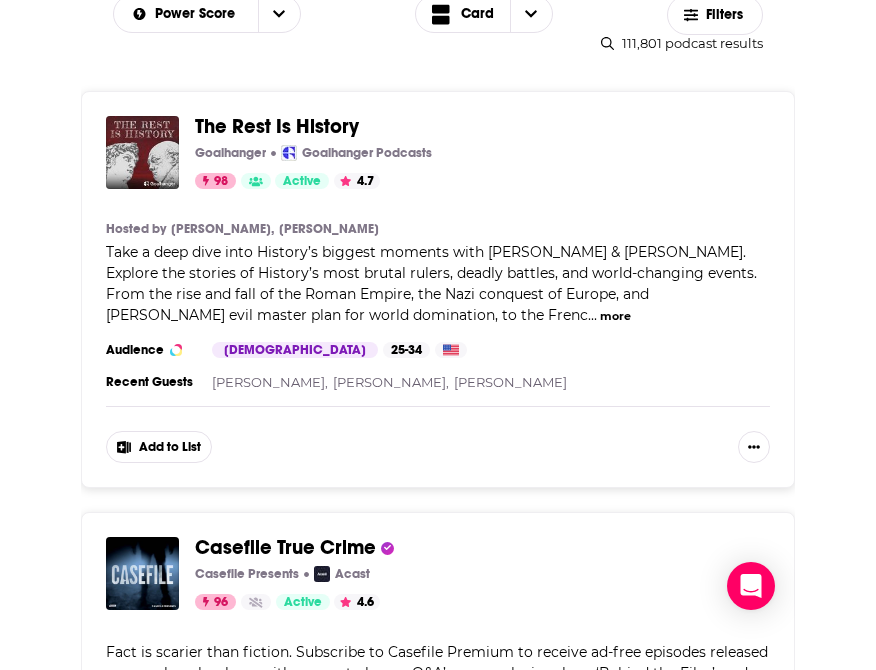 scroll, scrollTop: 0, scrollLeft: 0, axis: both 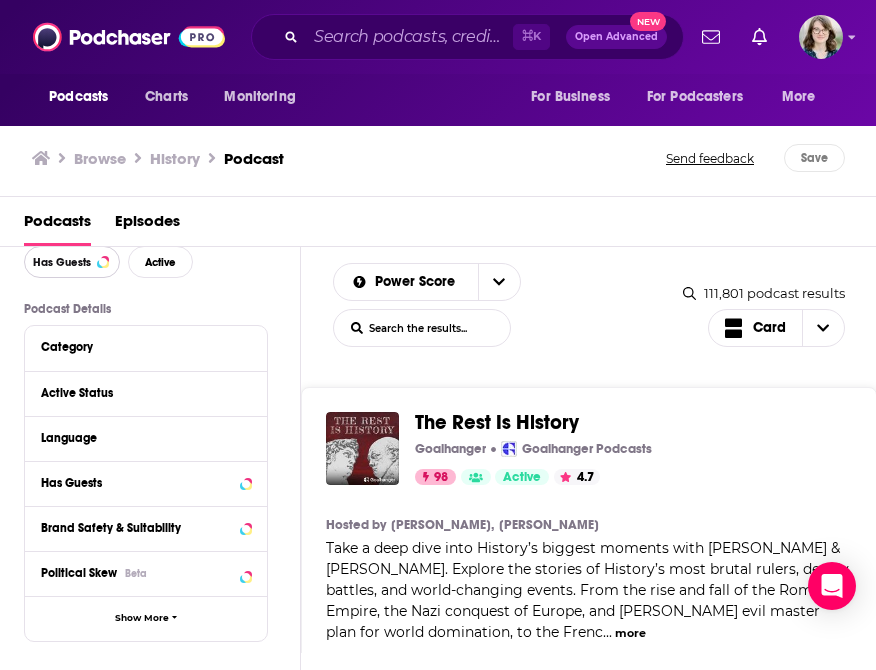 click on "Has Guests" at bounding box center (72, 262) 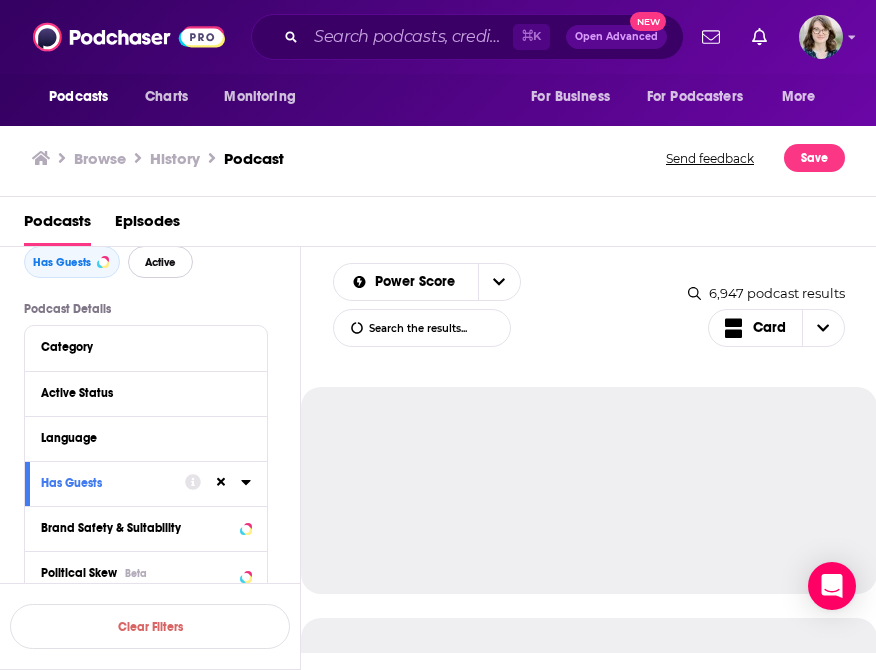 click on "Active" at bounding box center (160, 262) 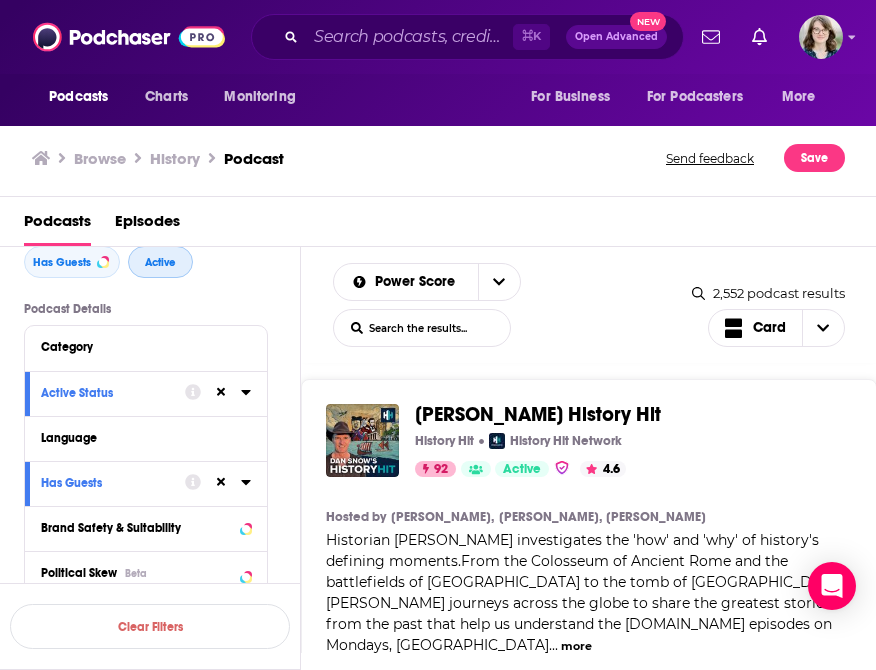 scroll, scrollTop: 2271, scrollLeft: 0, axis: vertical 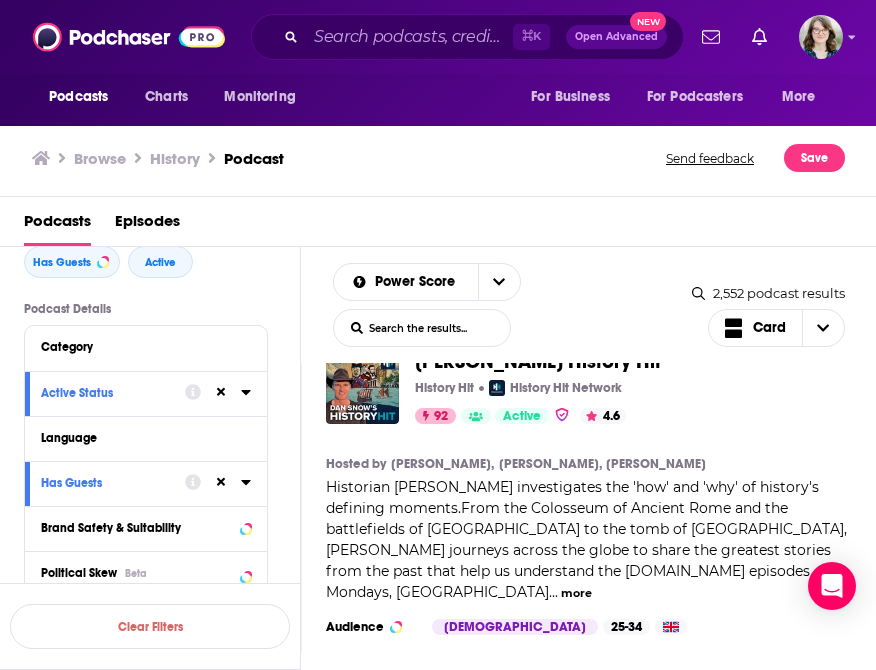 click on "[PERSON_NAME] History Hit History Hit History Hit Network 92 Active 4.6 Categories History Add to List Hosted by   [PERSON_NAME], [PERSON_NAME], [PERSON_NAME] Historian [PERSON_NAME] investigates the 'how' and 'why' of history's defining moments.From the Colosseum of Ancient [GEOGRAPHIC_DATA] and the battlefields of [GEOGRAPHIC_DATA] to the tomb of [GEOGRAPHIC_DATA], [PERSON_NAME] journeys across the globe to share the greatest stories from the past that help us understand the [DOMAIN_NAME] episodes on Mondays, Wednesd ...   more Categories History Audience [DEMOGRAPHIC_DATA] 25-34 Similar Recent Guests [PERSON_NAME], [PERSON_NAME], [PERSON_NAME] Add to List" at bounding box center [589, 545] 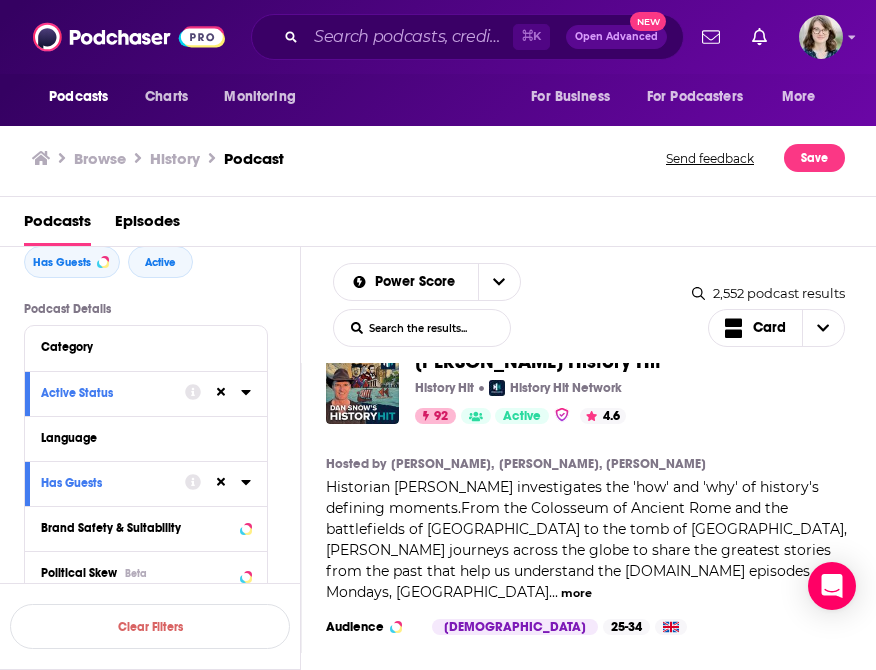 click on "more" at bounding box center [576, 593] 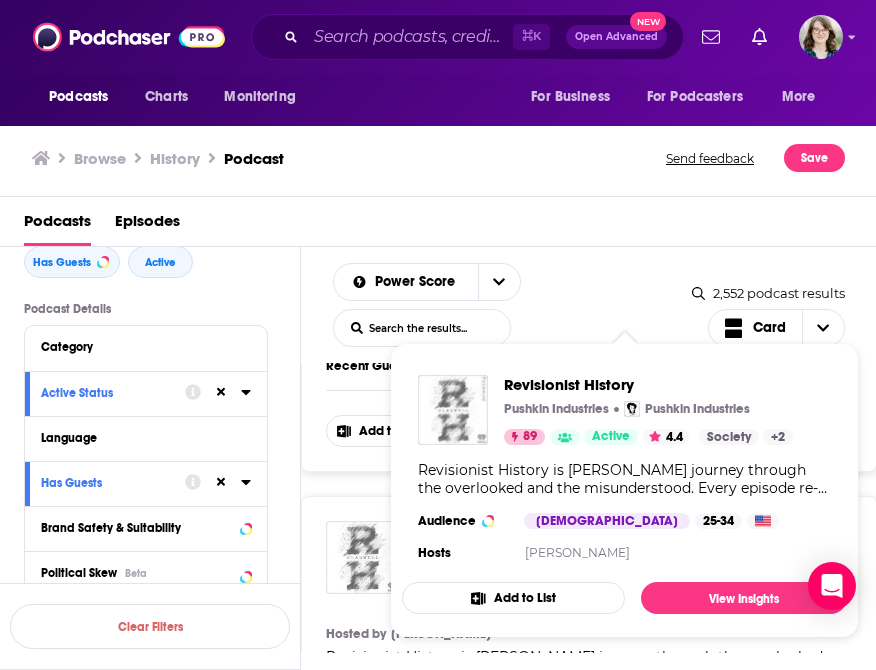 scroll, scrollTop: 6587, scrollLeft: 0, axis: vertical 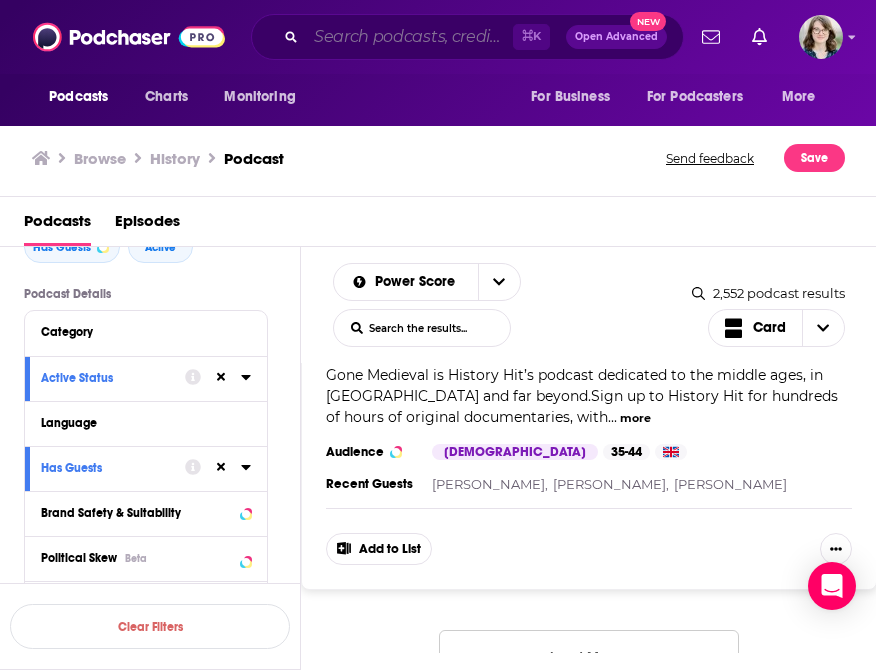 click at bounding box center [409, 37] 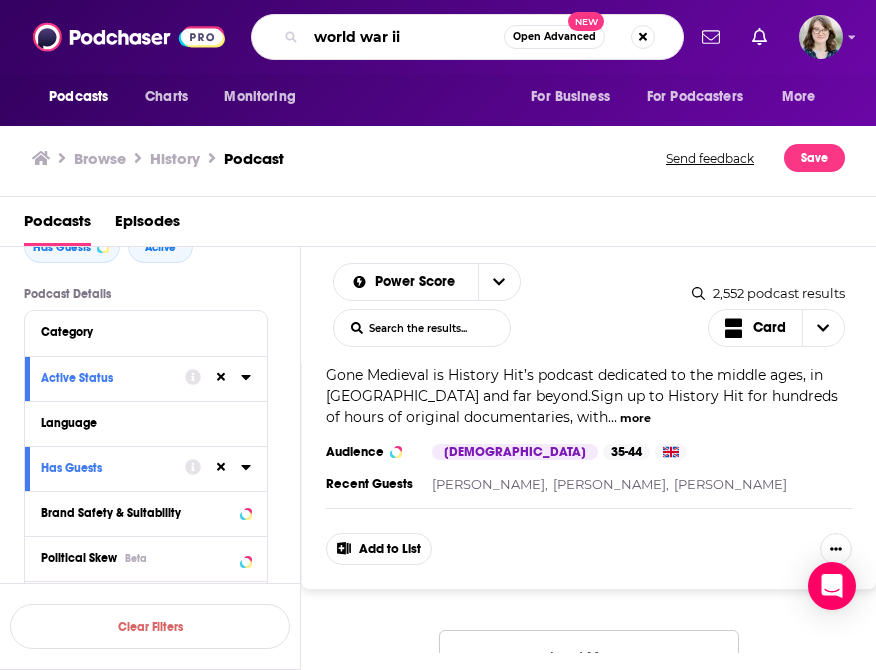 type on "world war ii" 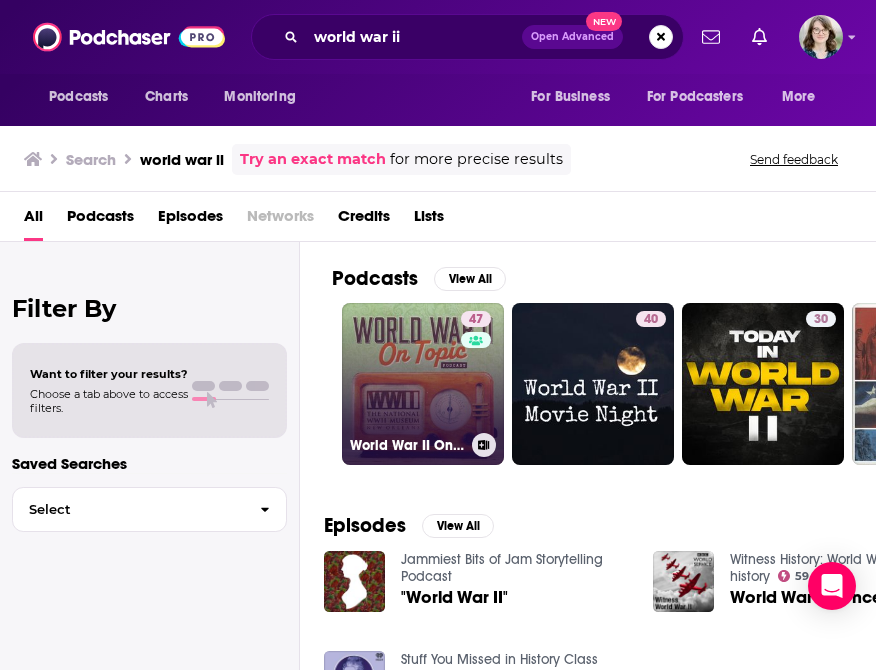 click on "47 World War II On Topic" at bounding box center (423, 384) 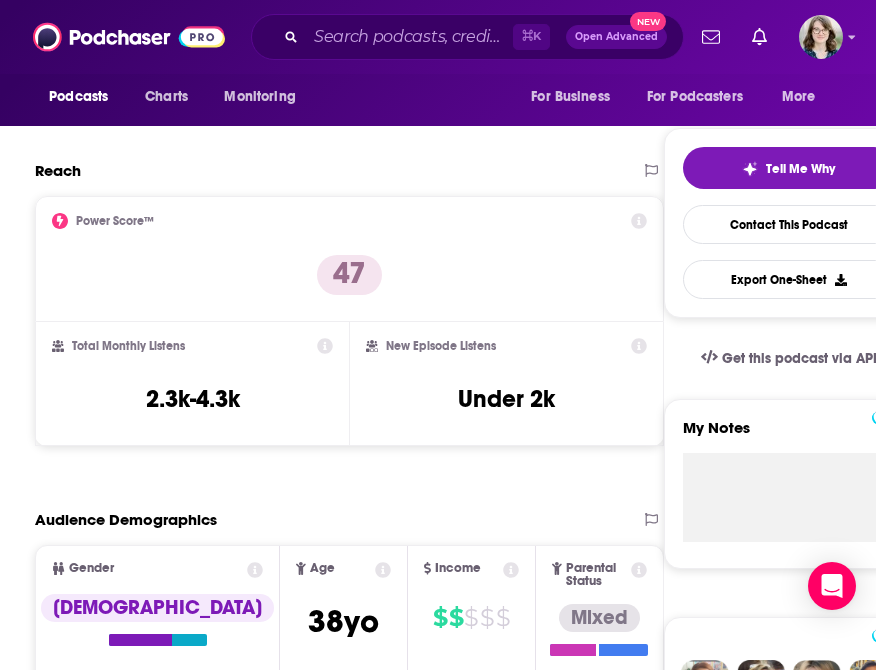 scroll, scrollTop: 0, scrollLeft: 0, axis: both 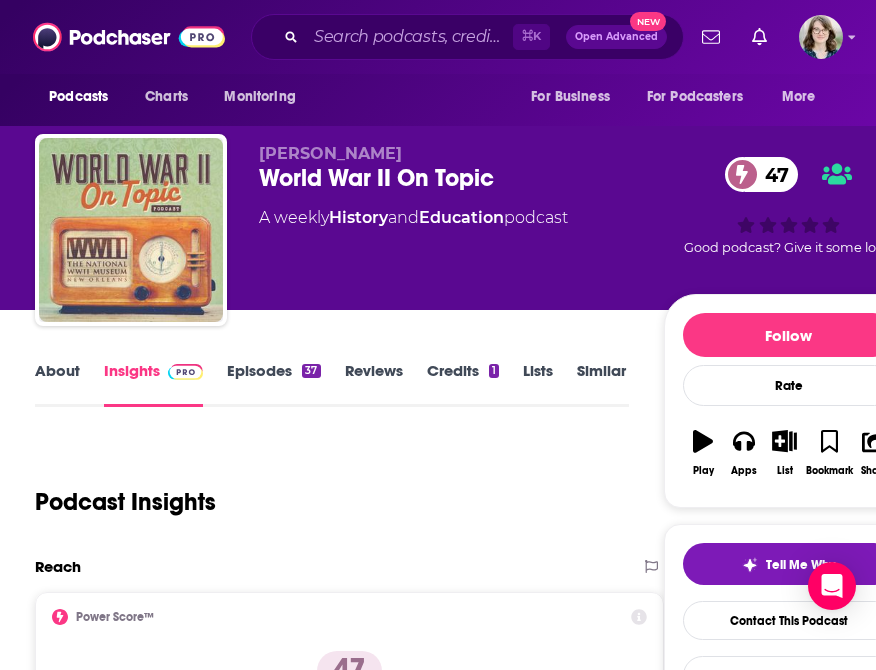 click on "Episodes 37" at bounding box center [273, 384] 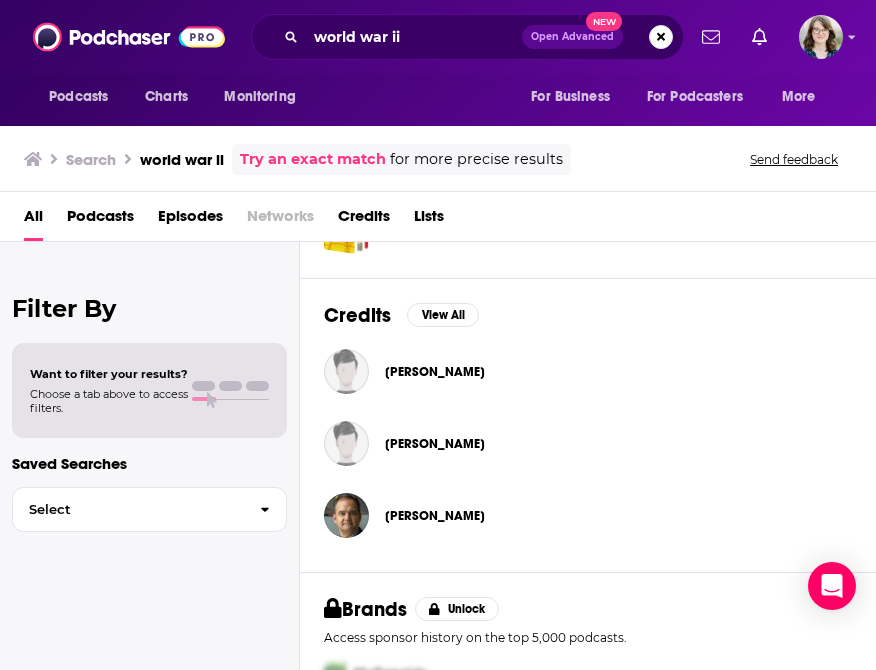 scroll, scrollTop: 599, scrollLeft: 0, axis: vertical 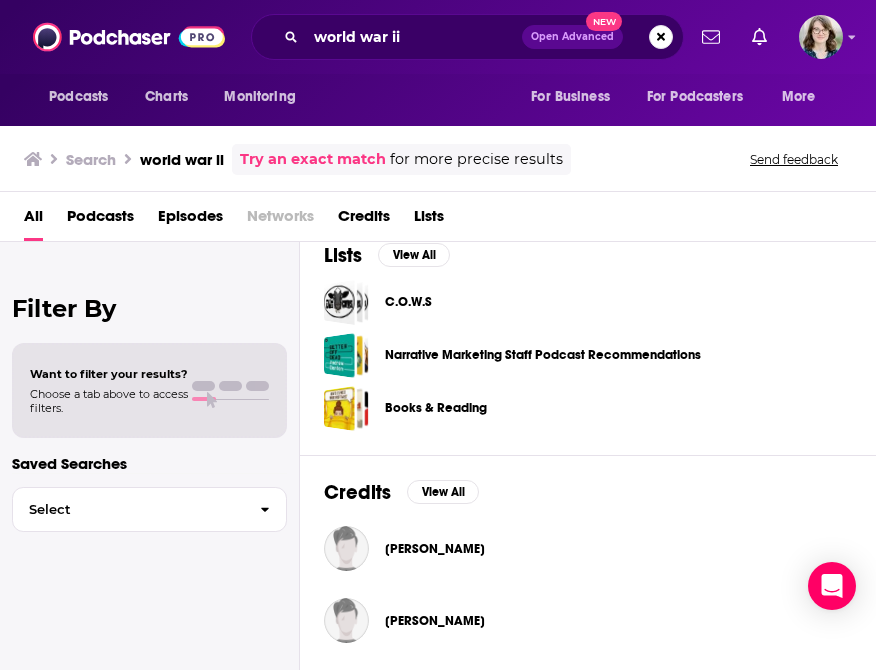 click on "All Podcasts Episodes Networks Credits Lists" at bounding box center [442, 220] 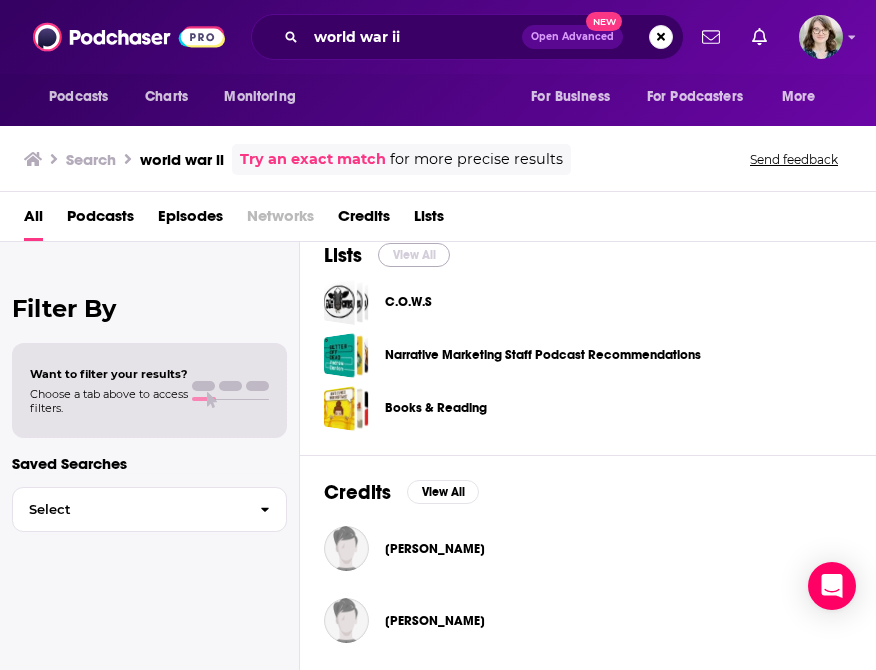 click on "View All" at bounding box center [414, 255] 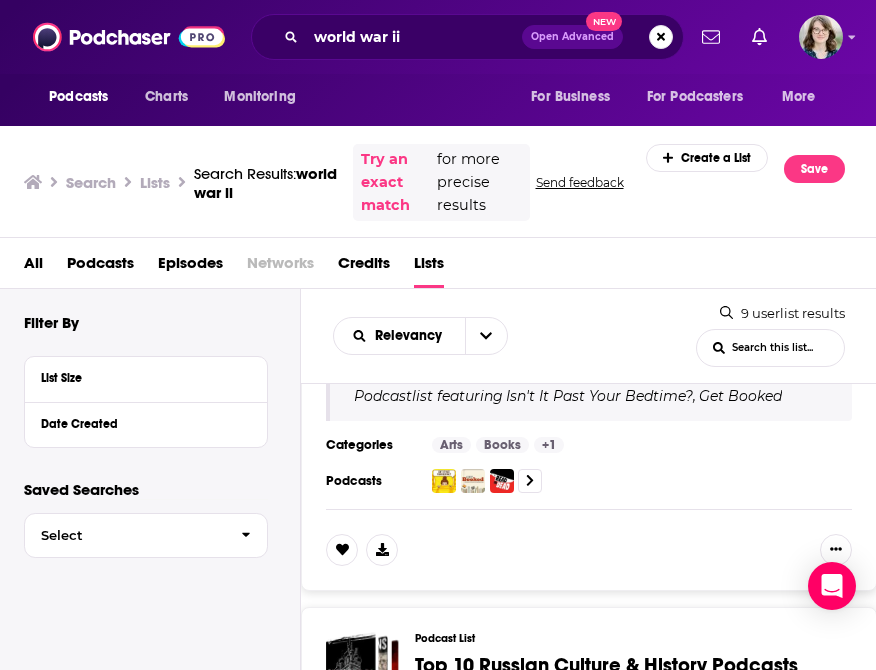 scroll, scrollTop: 1191, scrollLeft: 0, axis: vertical 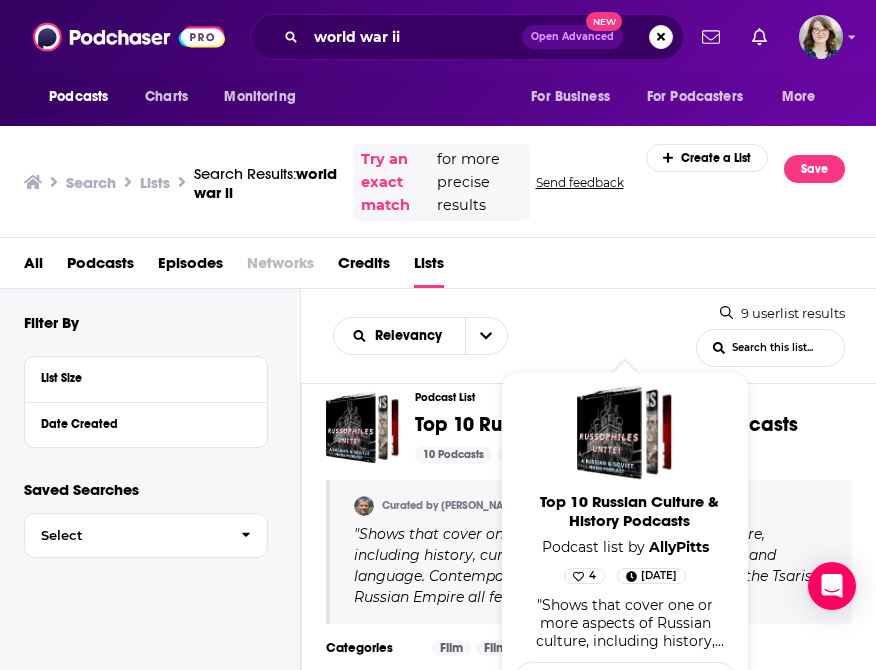 click on "Top 10 Russian Culture & History Podcasts" at bounding box center [606, 424] 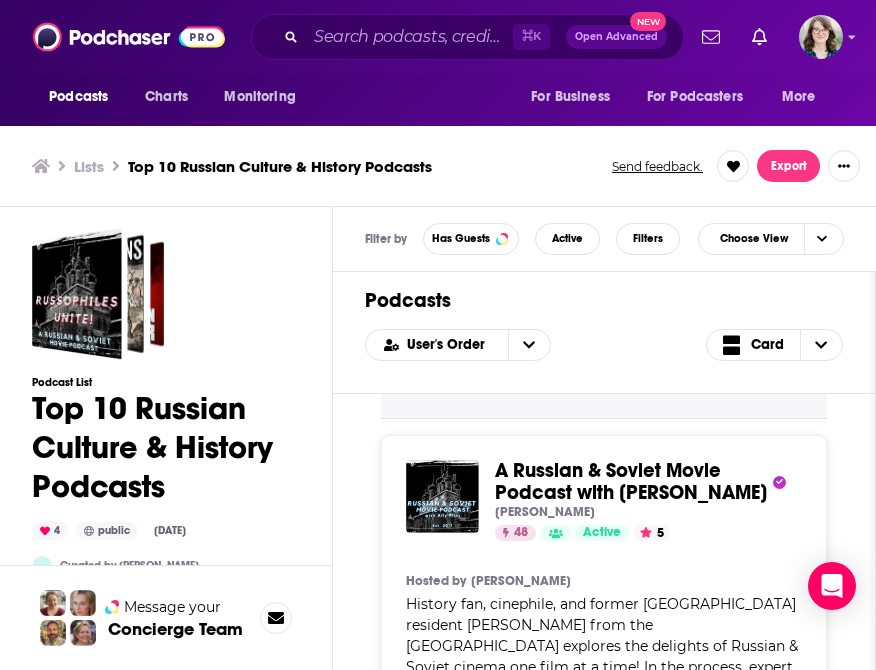 scroll, scrollTop: 29, scrollLeft: 0, axis: vertical 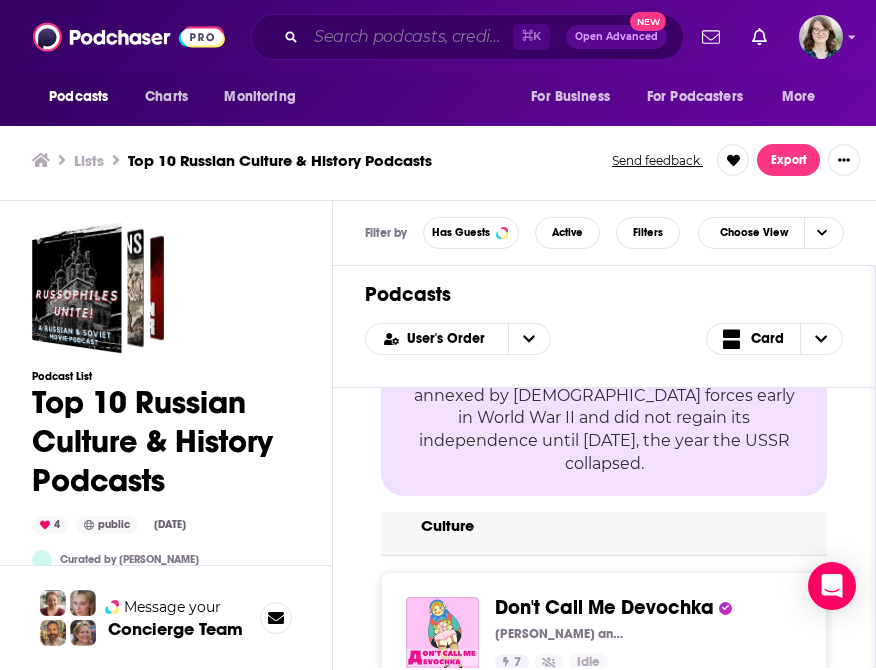 click at bounding box center (409, 37) 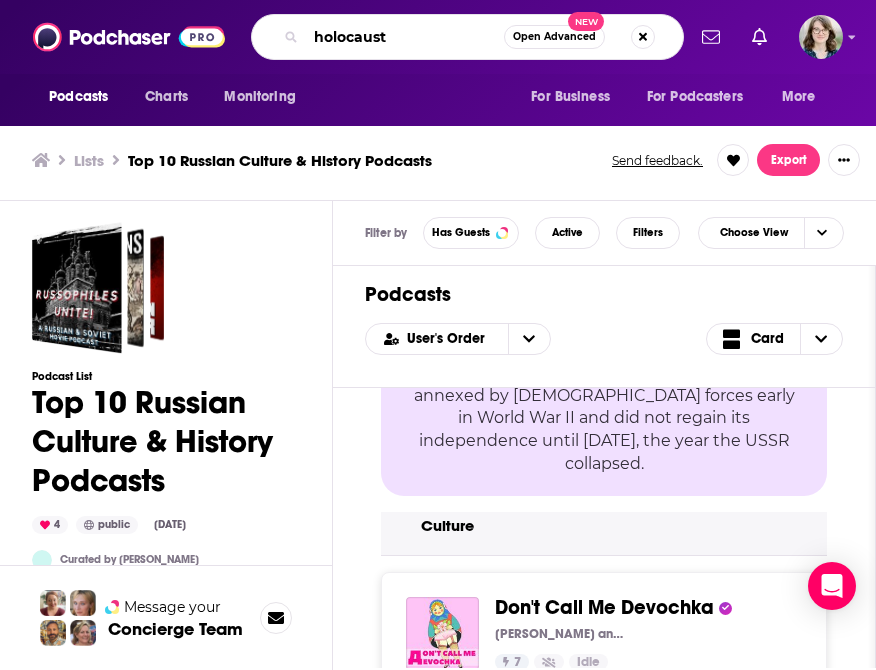 type on "holocaust" 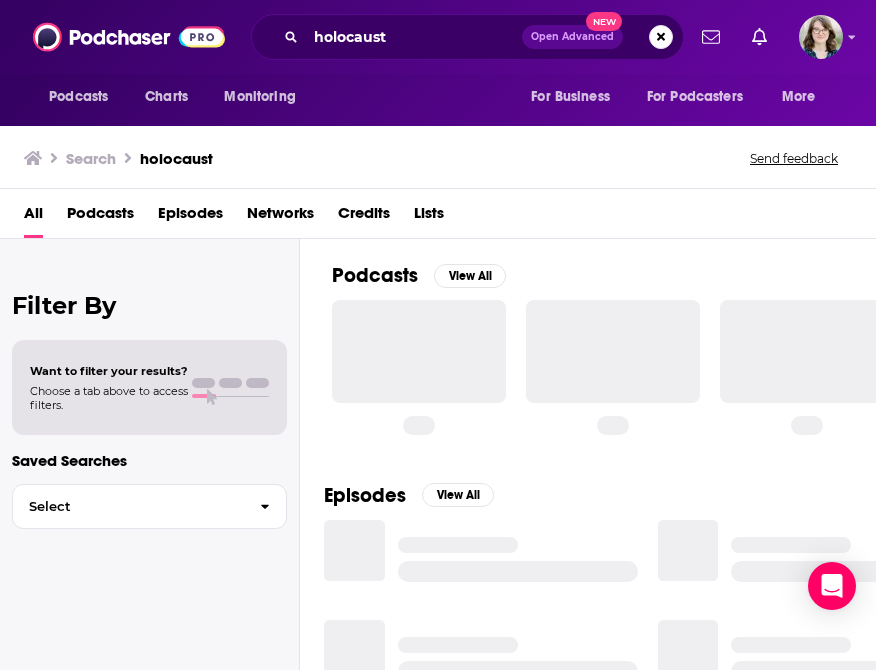 scroll, scrollTop: 0, scrollLeft: 0, axis: both 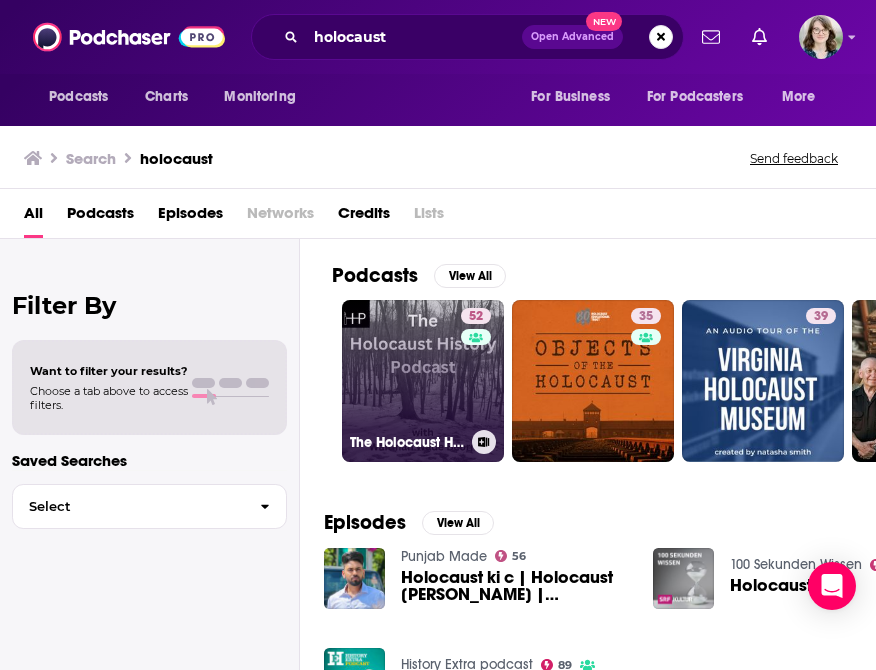 click on "52" at bounding box center (478, 369) 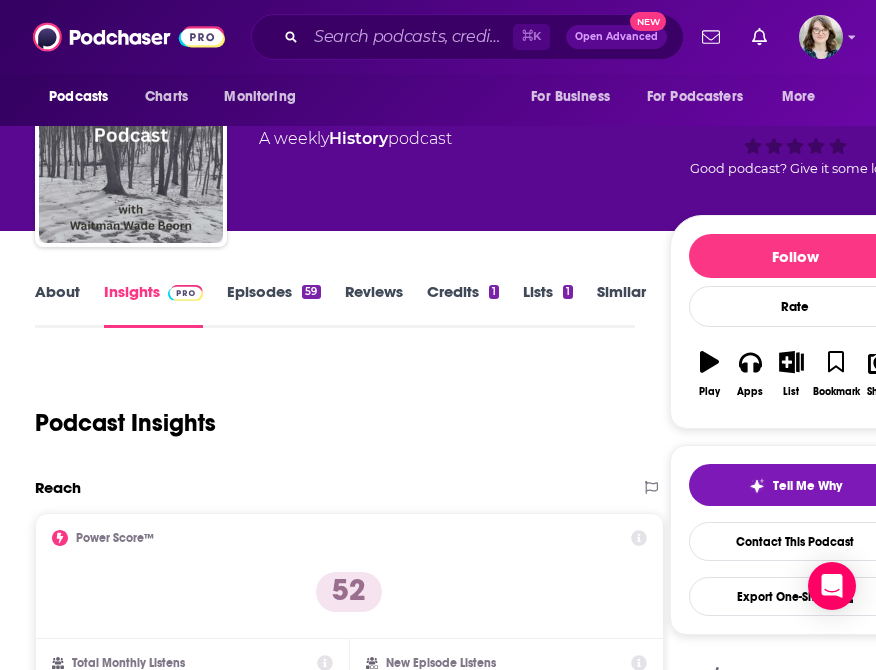 scroll, scrollTop: 68, scrollLeft: 0, axis: vertical 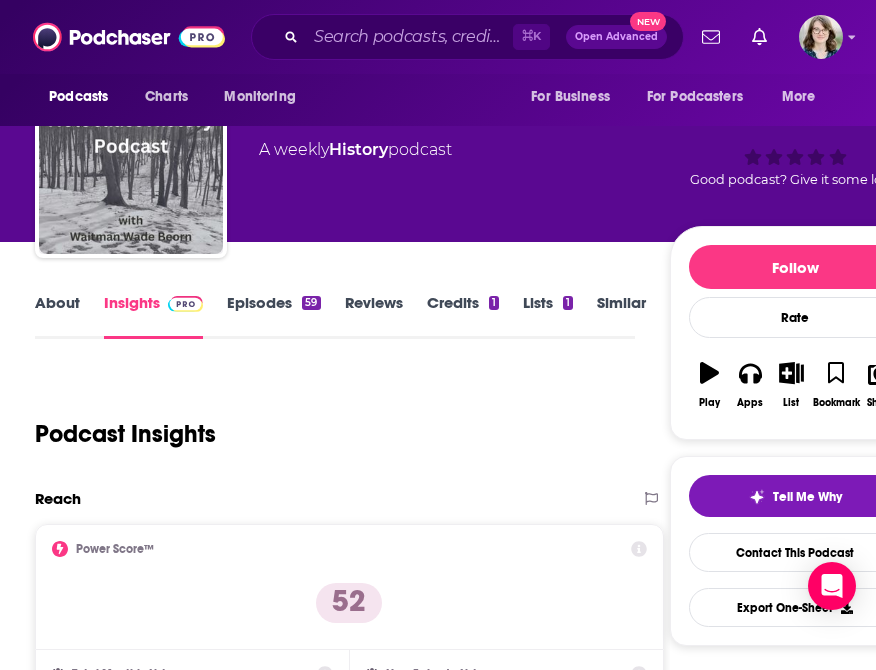 click on "Episodes 59" at bounding box center [273, 316] 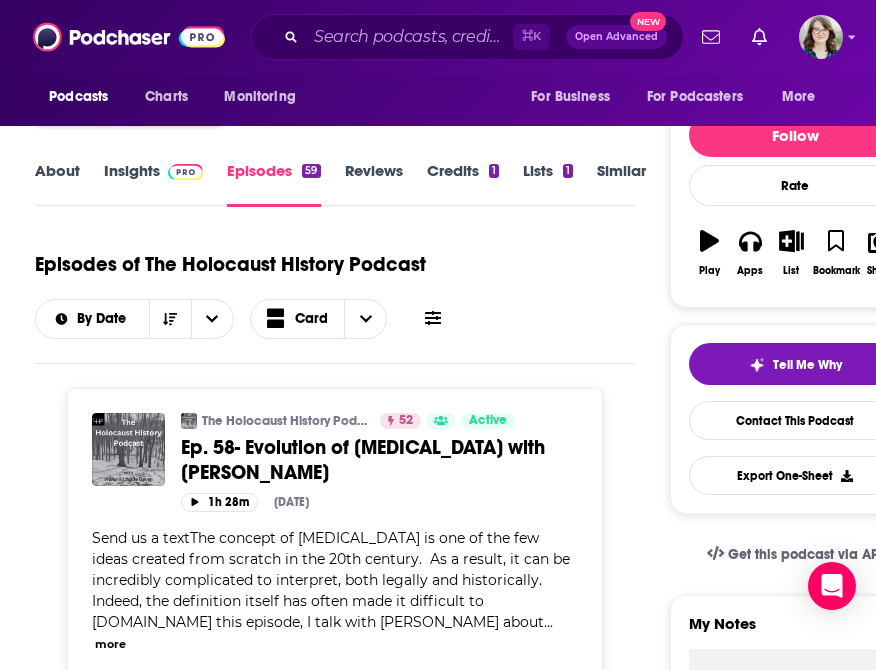 scroll, scrollTop: 0, scrollLeft: 0, axis: both 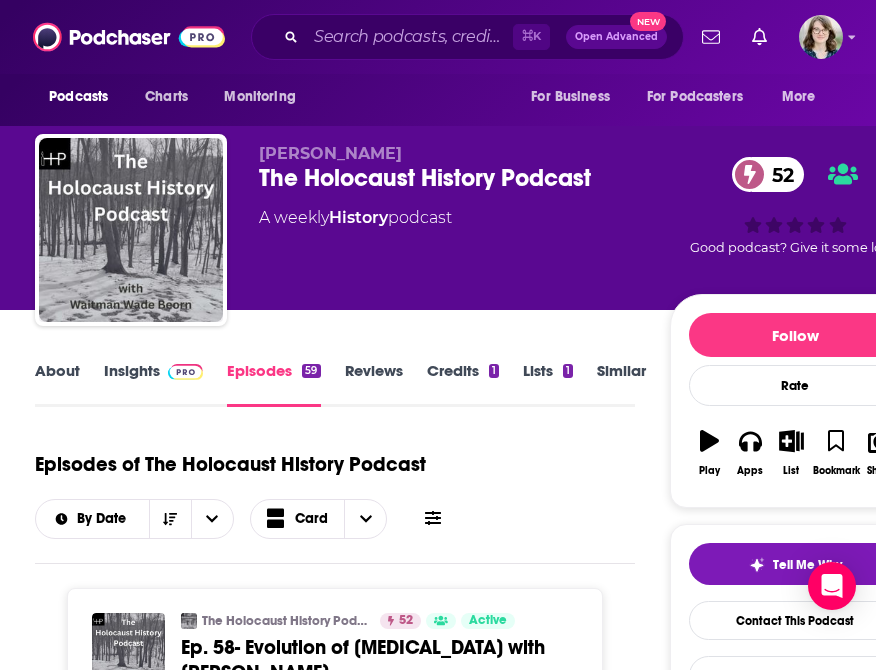 click on "Similar" at bounding box center [621, 384] 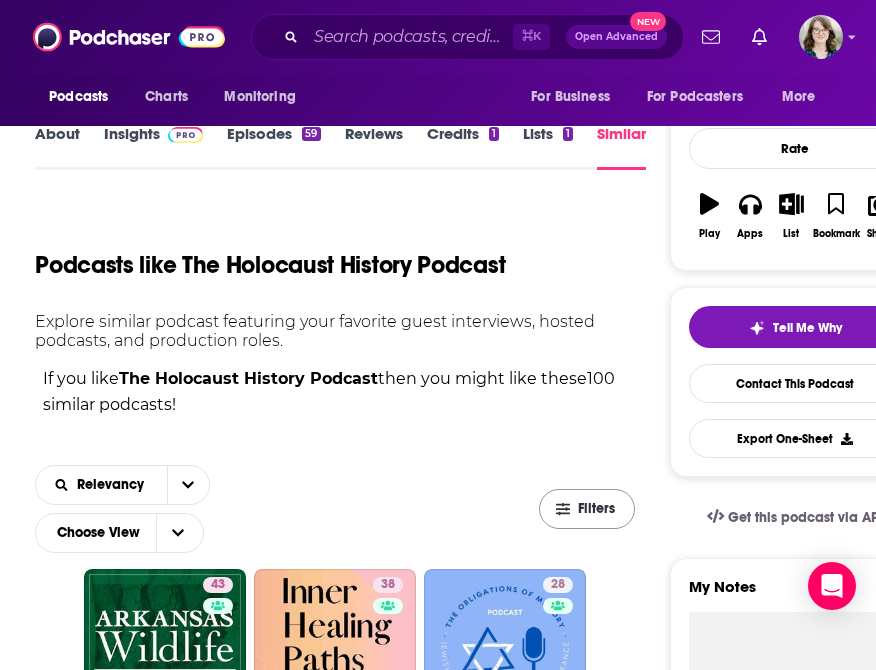 scroll, scrollTop: 443, scrollLeft: 0, axis: vertical 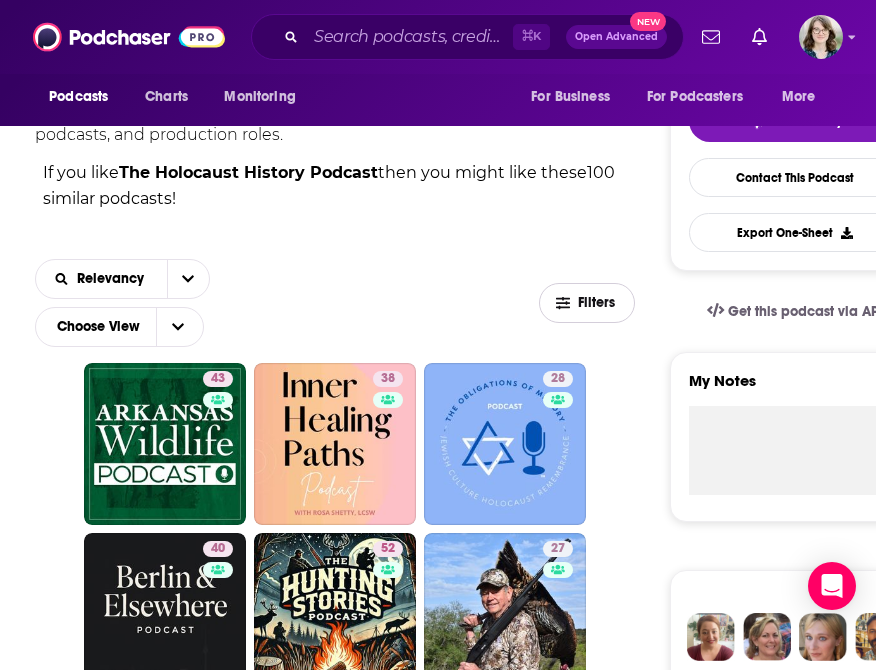 click on "Filters" at bounding box center [587, 303] 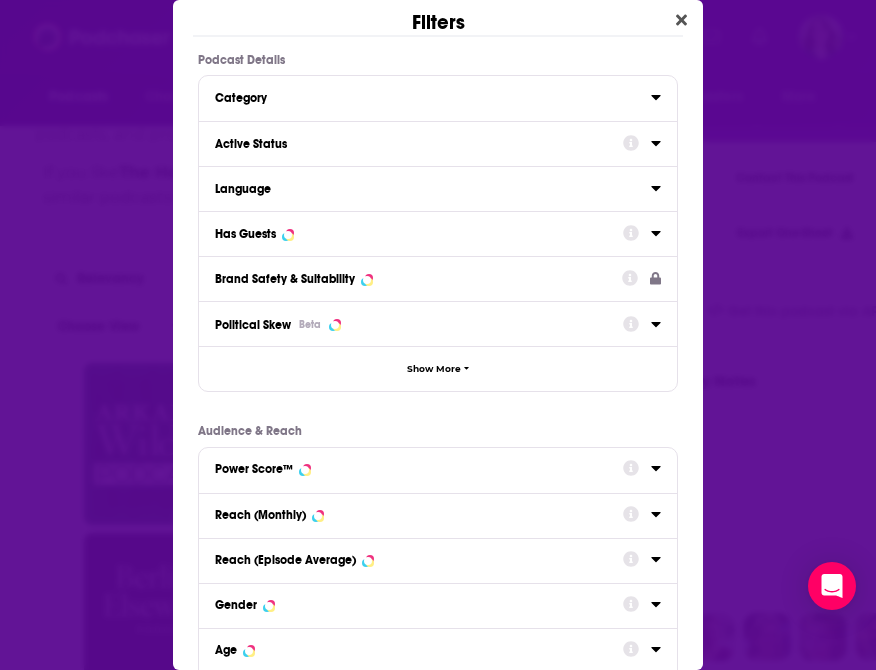 click 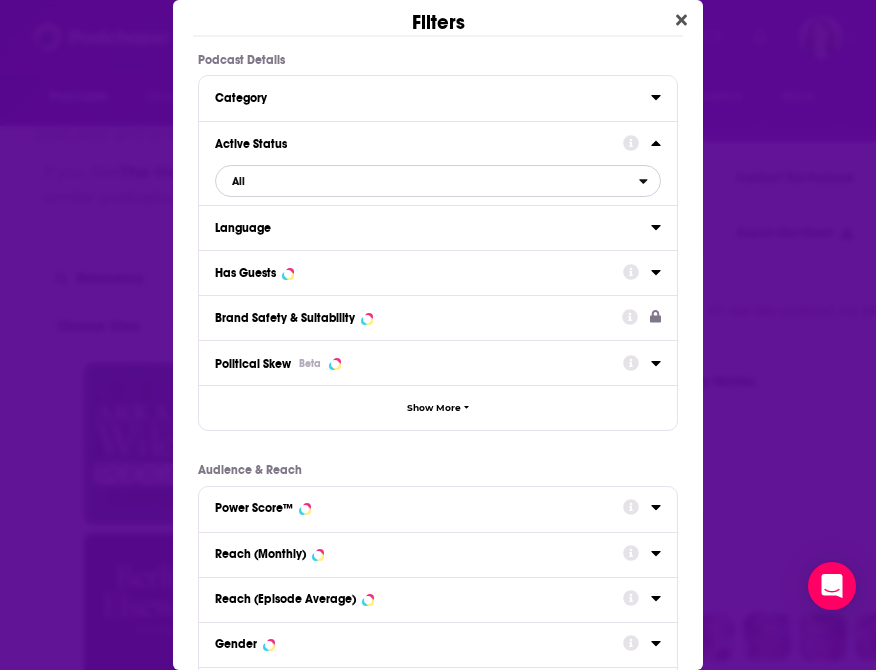 click on "All" at bounding box center [427, 181] 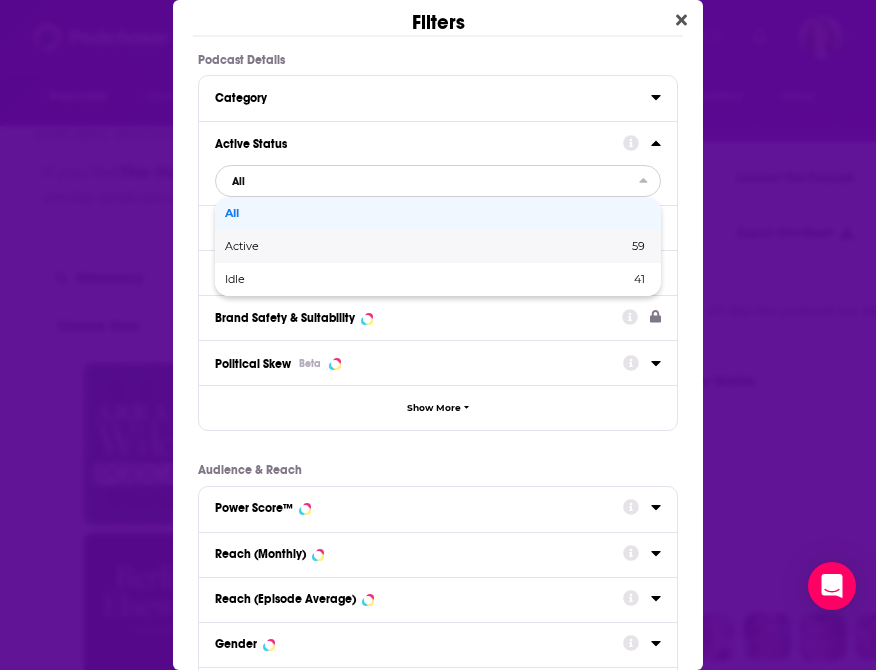click on "59" at bounding box center [544, 246] 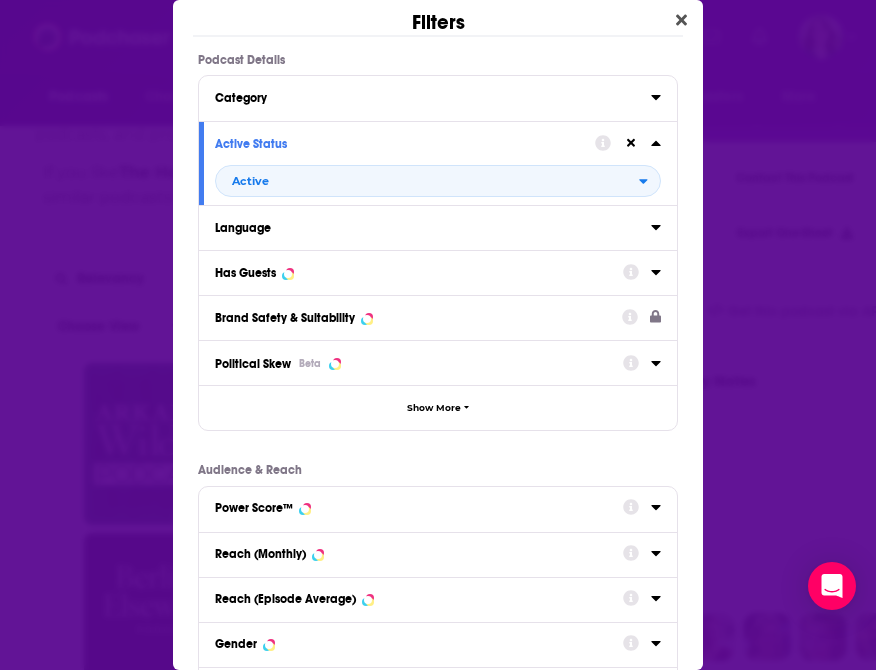click on "Has Guests" at bounding box center (412, 273) 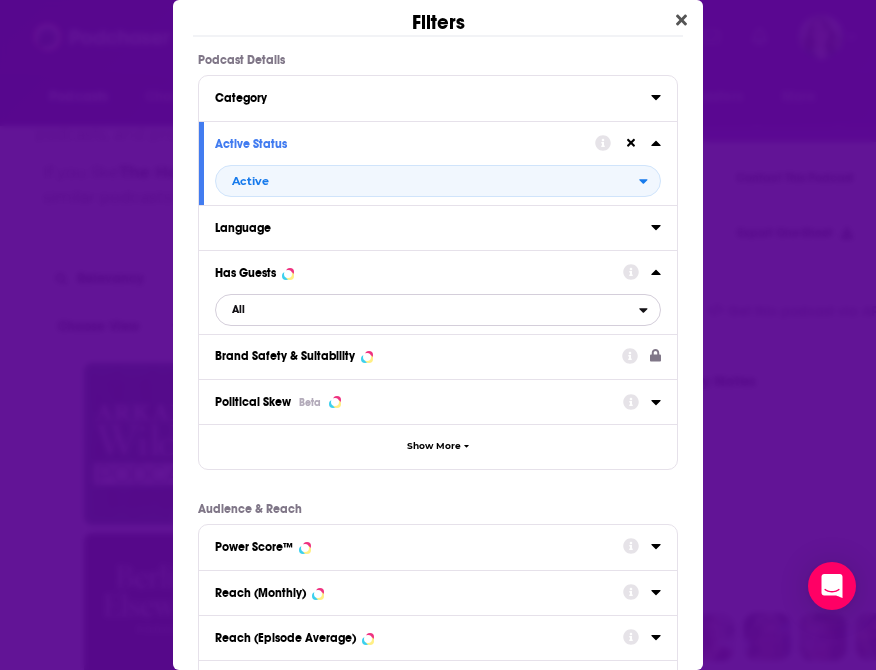 click on "All" at bounding box center [427, 310] 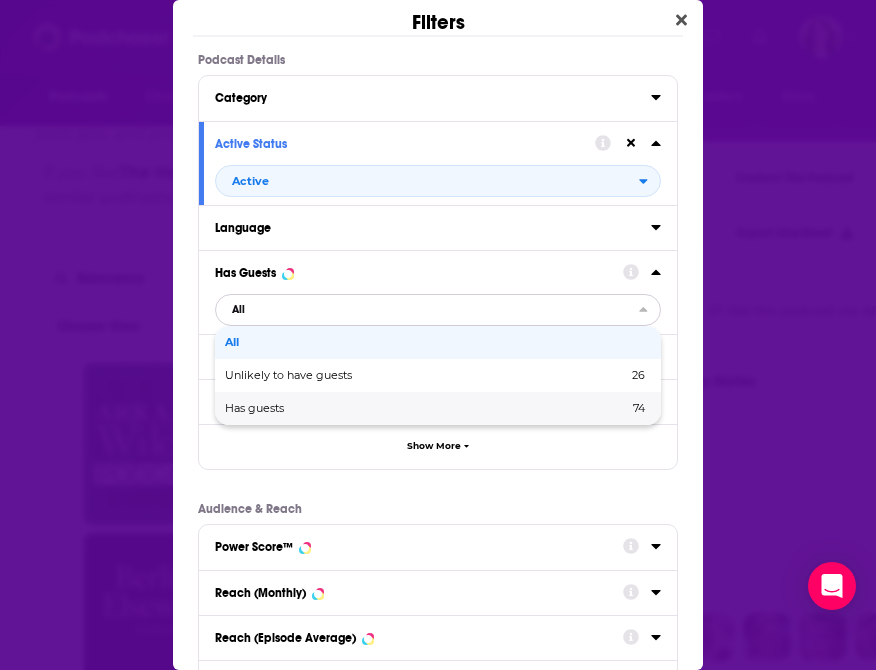 click on "74" at bounding box center [550, 408] 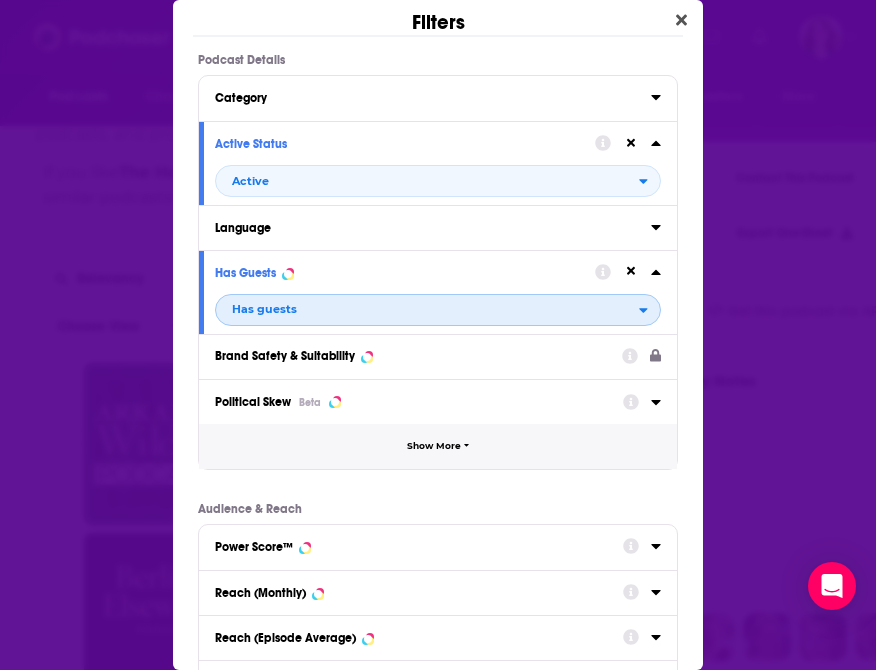 scroll, scrollTop: 290, scrollLeft: 0, axis: vertical 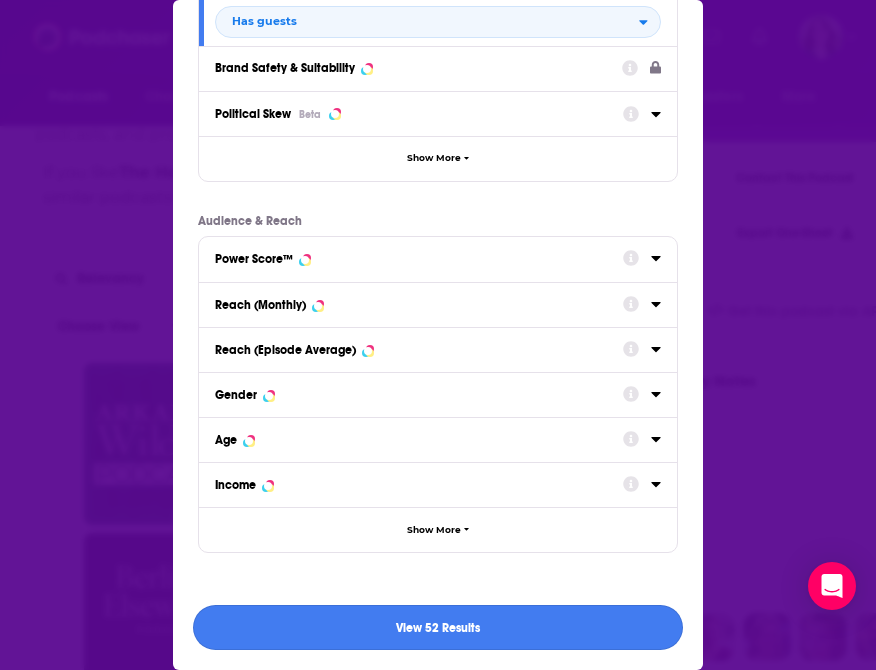 click on "View 52 Results" at bounding box center [438, 627] 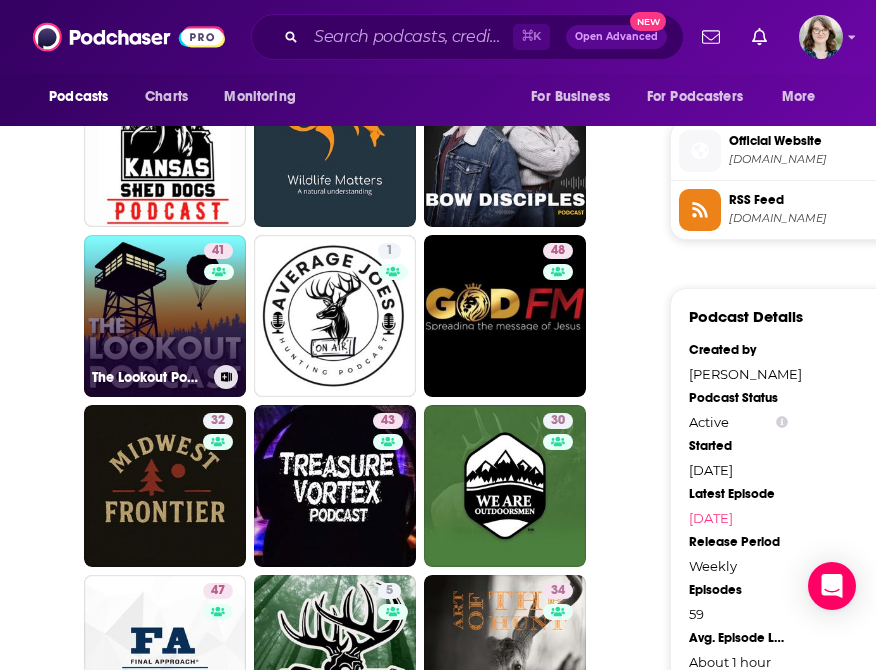 scroll, scrollTop: 1592, scrollLeft: 0, axis: vertical 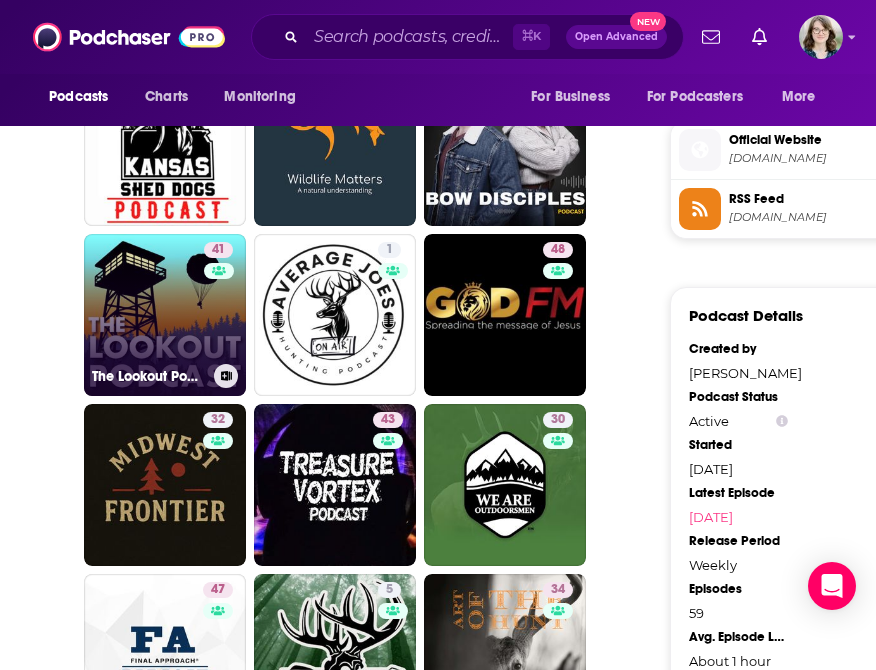 click on "41 The Lookout Podcast" at bounding box center [165, 315] 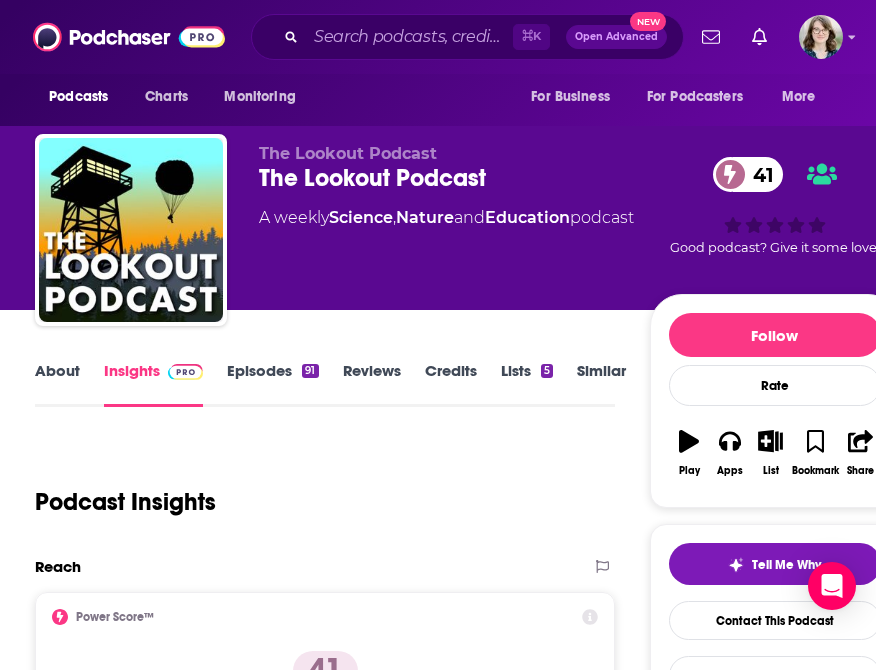 click on "About Insights Episodes 91 Reviews Credits Lists 5 Similar" at bounding box center (325, 382) 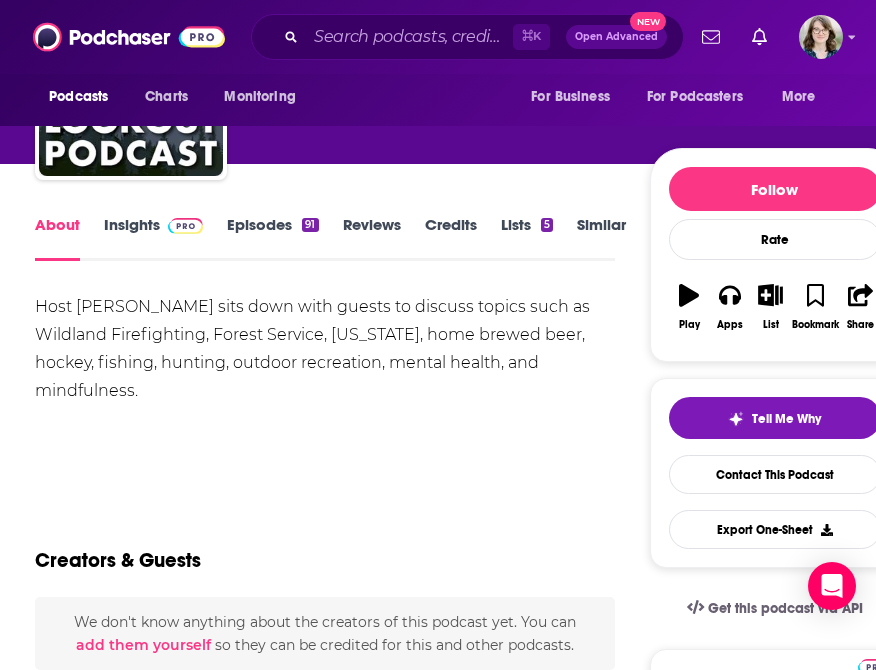 scroll, scrollTop: 213, scrollLeft: 0, axis: vertical 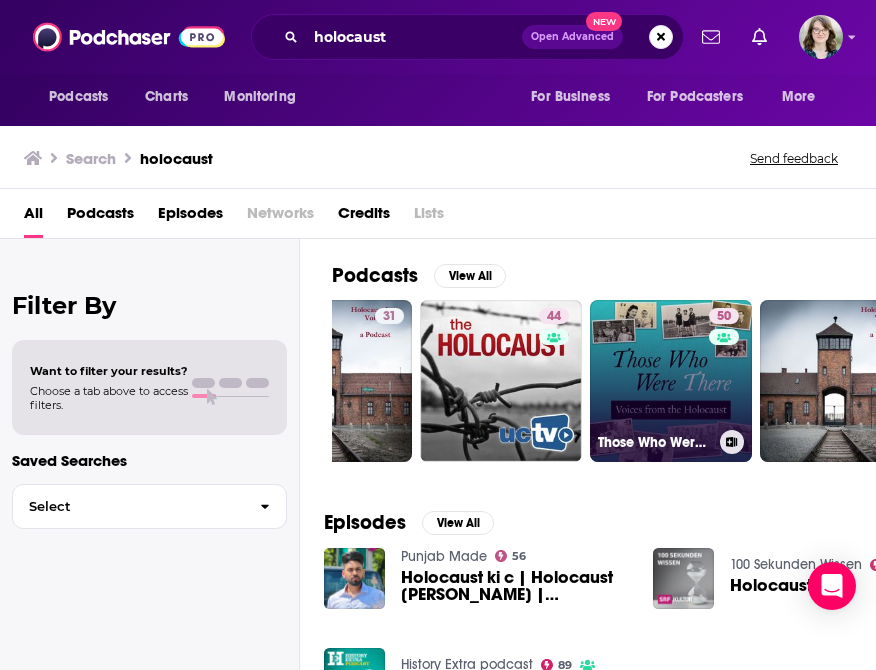 click on "50 Those Who Were There: Voices from the Holocaust" at bounding box center [671, 381] 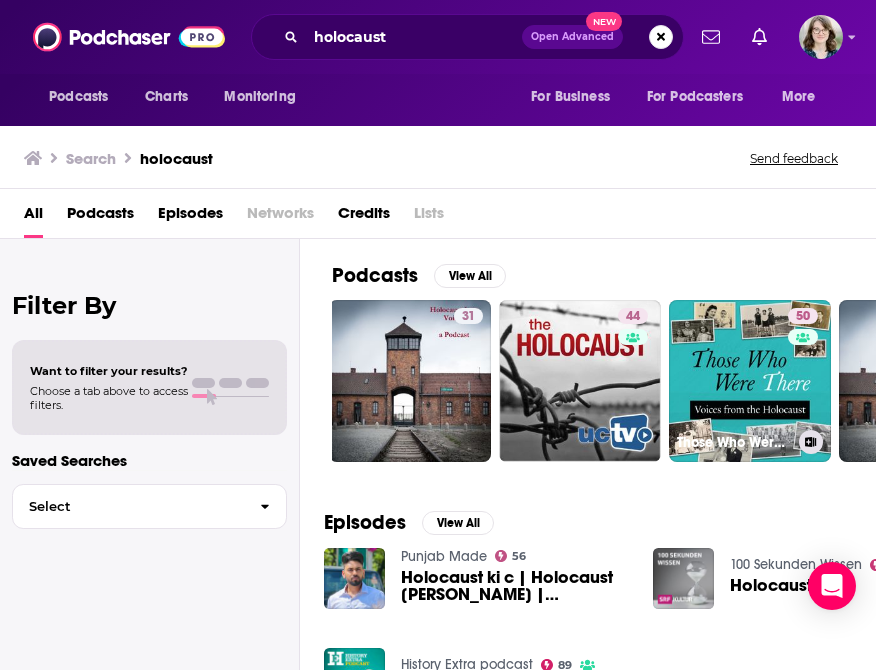 scroll, scrollTop: 0, scrollLeft: 1009, axis: horizontal 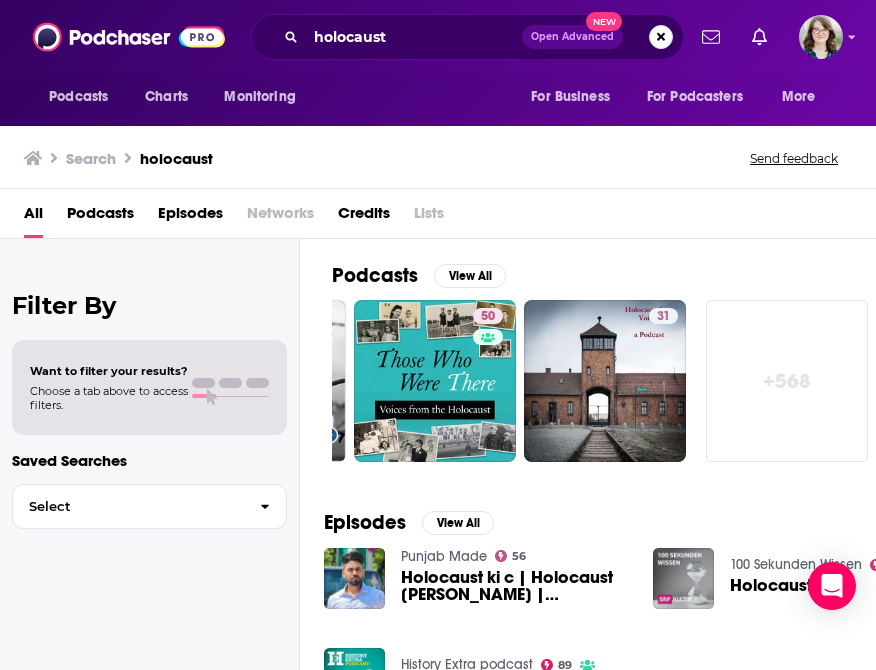 click on "+ 568" at bounding box center [787, 381] 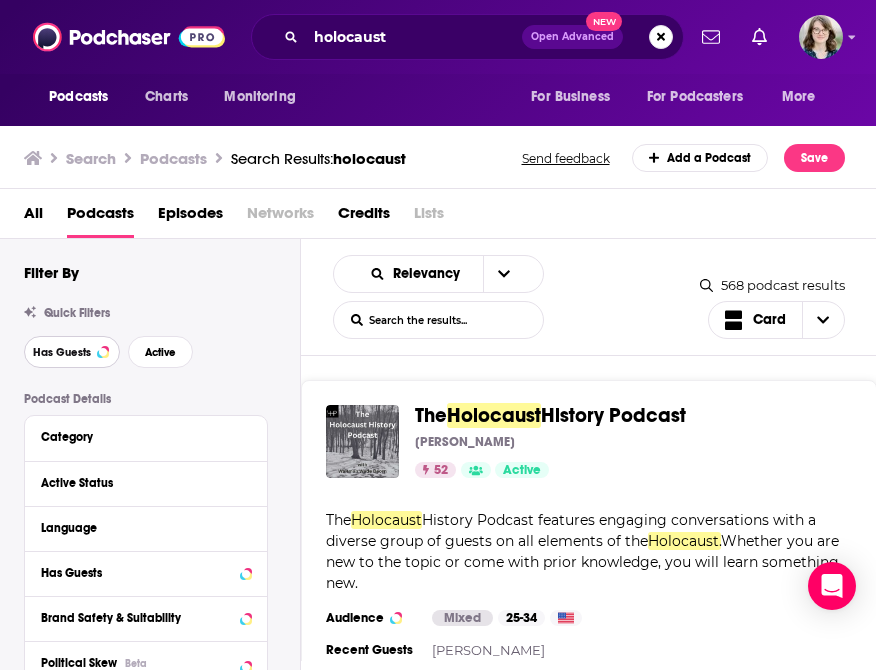 click on "Has Guests" at bounding box center (62, 352) 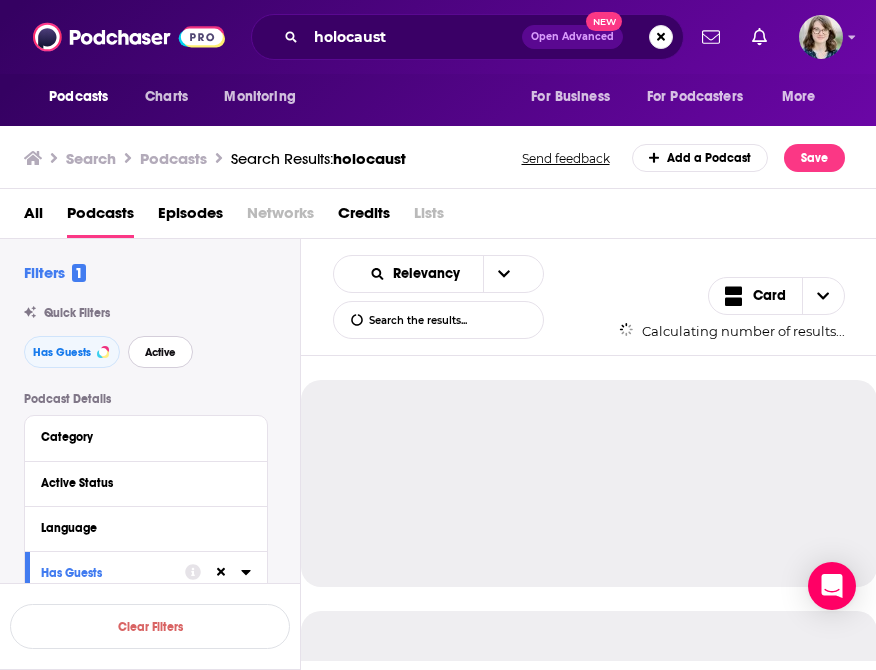 click on "Active" at bounding box center (160, 352) 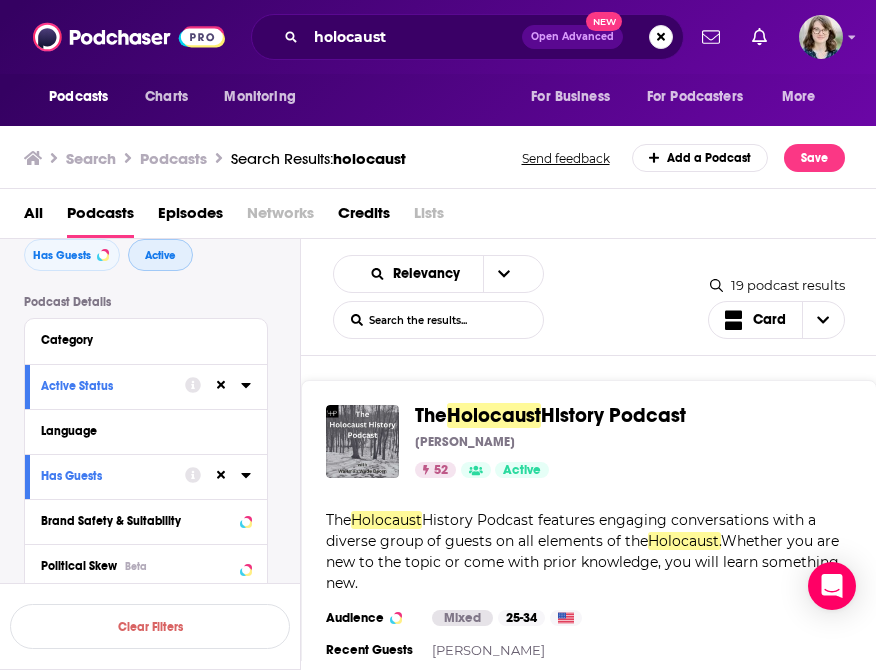 scroll, scrollTop: 88, scrollLeft: 0, axis: vertical 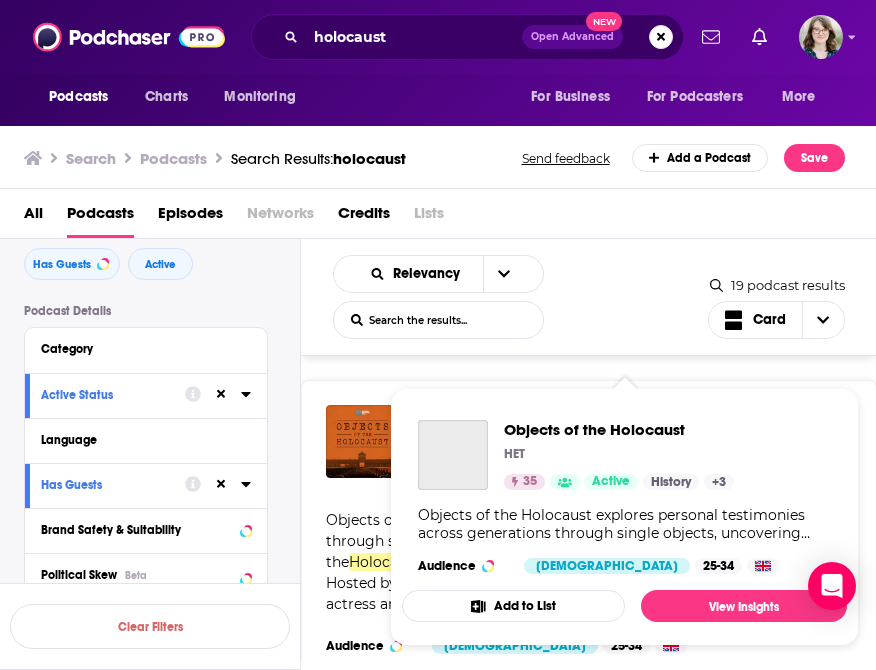 click on "Podcasts Charts Monitoring holocaust Open Advanced New For Business For Podcasters More Podcasts Charts Monitoring For Business For Podcasters More Search Podcasts Search Results:   holocaust Send feedback Add a Podcast Save All Podcasts Episodes Networks Credits Lists Filters 2 Quick Filters Has Guests Active Podcast Details Category Active Status Language Has Guests Brand Safety & Suitability Political Skew Beta Show More Audience & Reach Power Score™ Reach (Monthly) Reach (Episode Average) Gender Age Income Show More Saved Searches Select Clear Filters Relevancy List Search Input Search the results... Card 19   podcast   results List Search Input Search the results... Card The  Holocaust  History Podcast [PERSON_NAME] 52 Active Categories History Add to List The  Holocaust  History Podcast features engaging conversations with a diverse group of guests on all elements of the  Holocaust.   Whether you are new to the topic or come with prior knowledge, you will learn something new. Categories History" at bounding box center [438, 335] 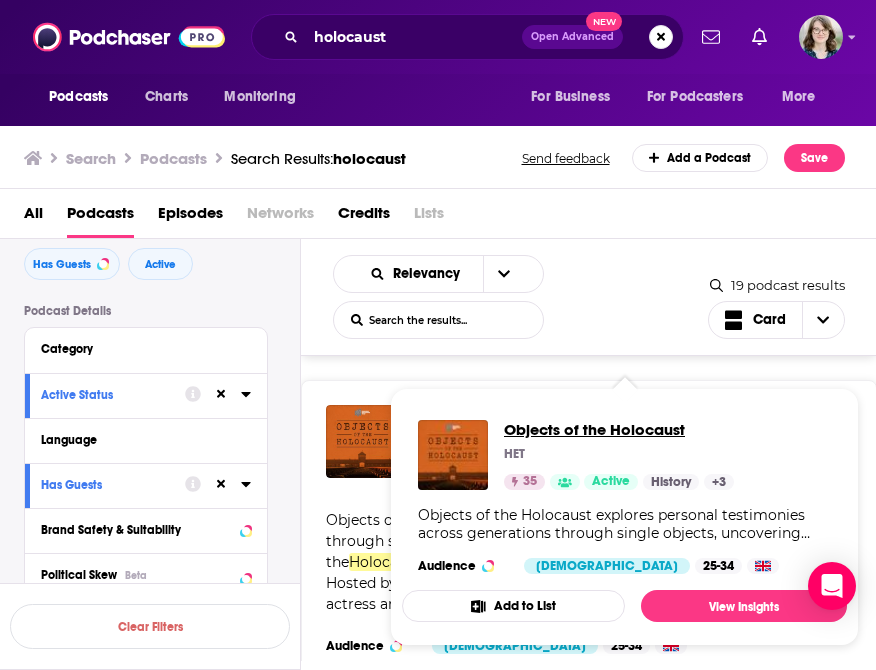 click on "Objects of the Holocaust" at bounding box center [619, 429] 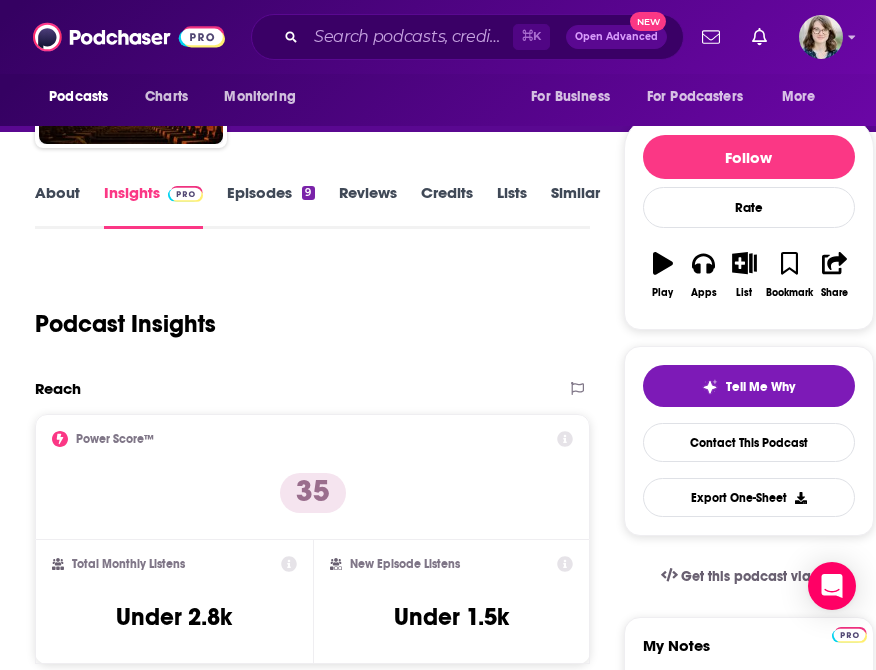 scroll, scrollTop: 335, scrollLeft: 0, axis: vertical 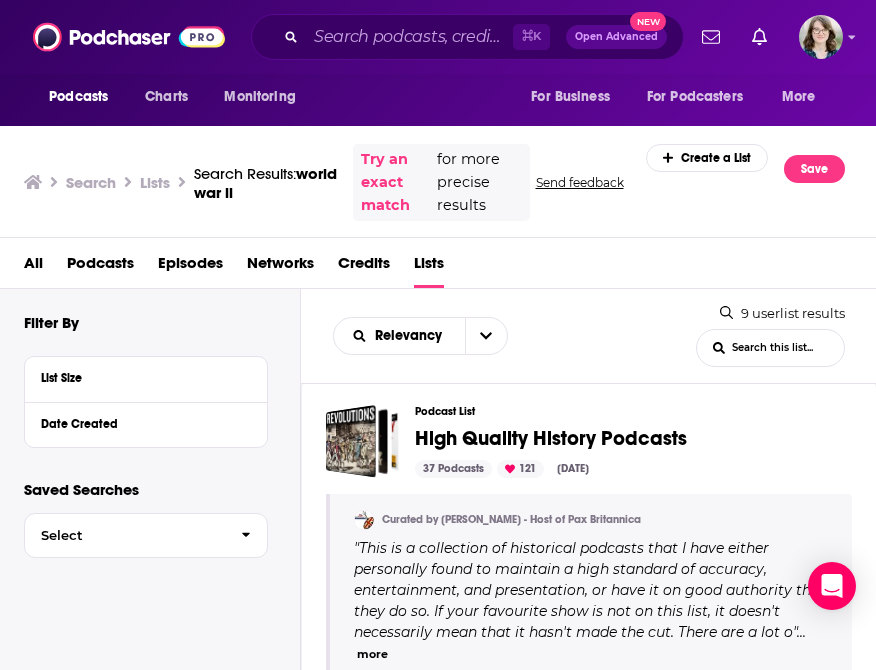 click on "Podcasts Charts Monitoring ⌘  K Open Advanced New For Business For Podcasters More Podcasts Charts Monitoring For Business For Podcasters More Search Lists Search Results:   world war ii Try an exact match for more precise results Send feedback Create a List Save All Podcasts Episodes Networks Credits Lists Filter By List Size Date Created Saved Searches Select Relevancy List Search Input Search this list... 9   userlist   results List Search Input Search this list... Episode List C.O.W.S 11   Episodes 0 [DATE] Curated by Mr. Unknown " Global System of W.S. " Categories Education Episodes Podcast List Narrative Marketing Staff Podcast Recommendations 12   Podcasts 0 [DATE] Curated by [PERSON_NAME] Podcast  list featuring  Better Off Dead ,  Short & [PERSON_NAME] and 10 others Categories News Kids + 1 Podcasts Podcast List Books & Reading 3   Podcasts 1 [DATE] Curated by [PERSON_NAME] Podcast  list featuring  Isn't It Past Your Bedtime? ,  Get Booked Categories Arts Books + 1 Podcasts Podcast List" at bounding box center (438, 335) 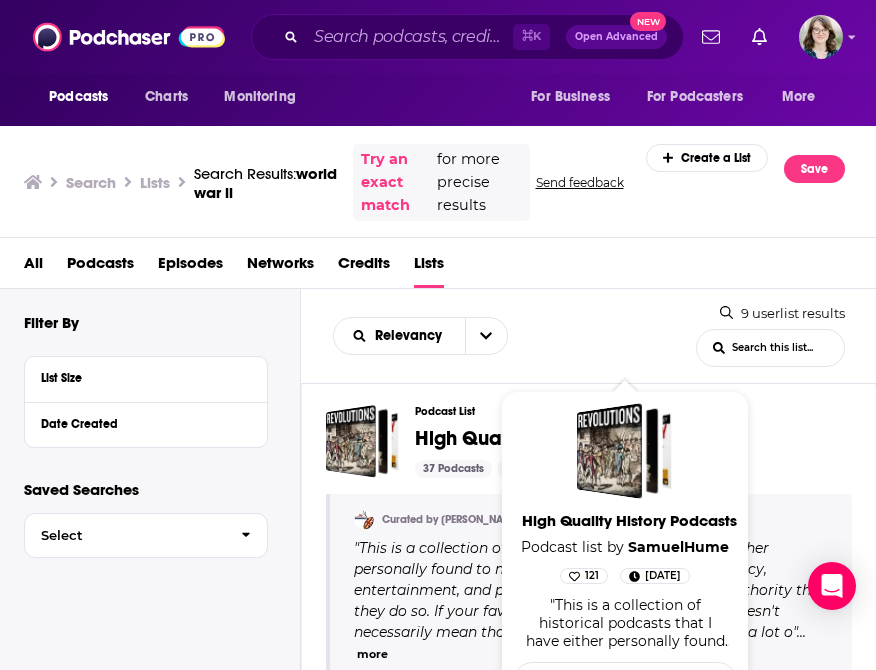 click on "High Quality History Podcasts" at bounding box center (551, 438) 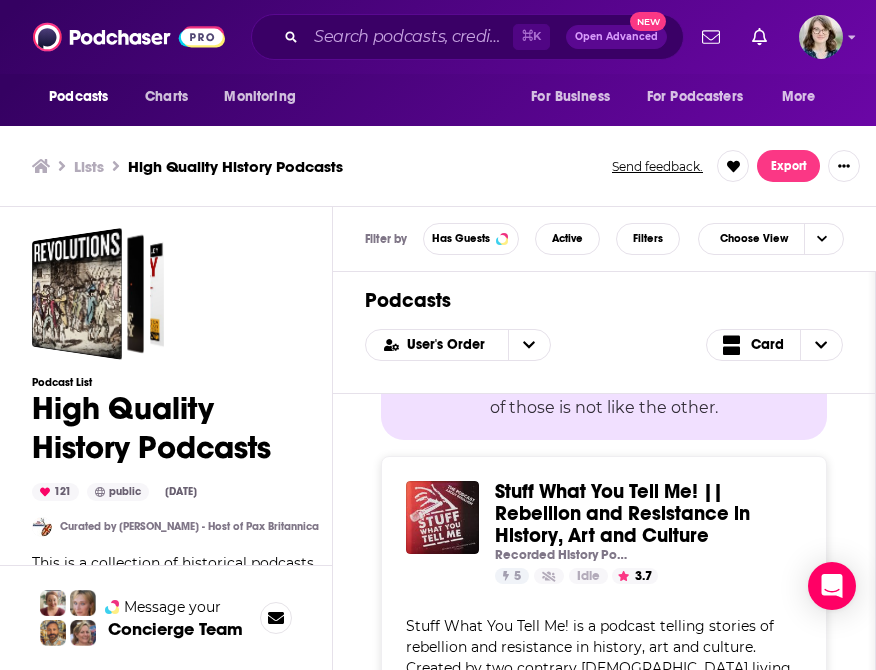 scroll, scrollTop: 3197, scrollLeft: 0, axis: vertical 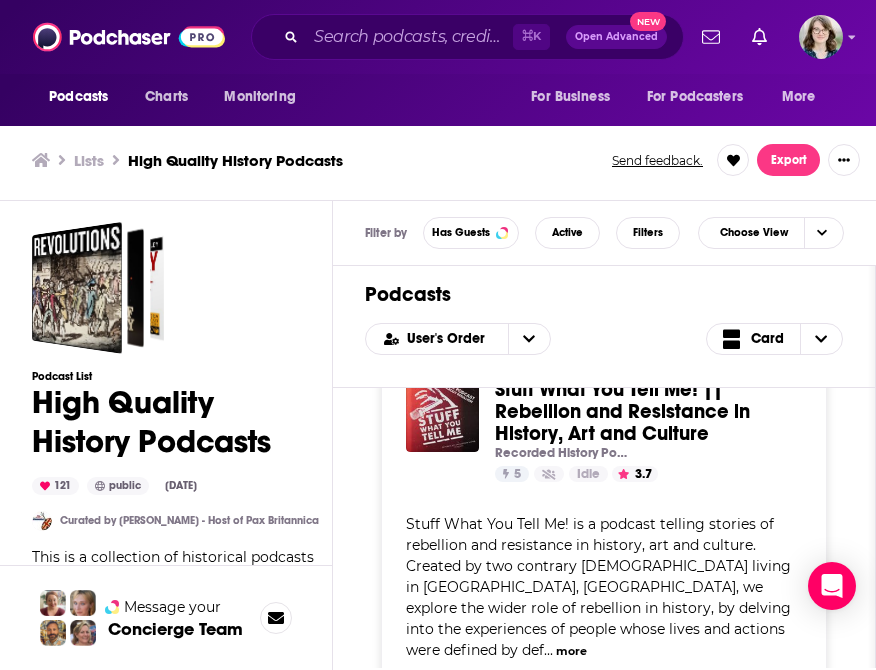 click on "Podcasts" at bounding box center (604, 294) 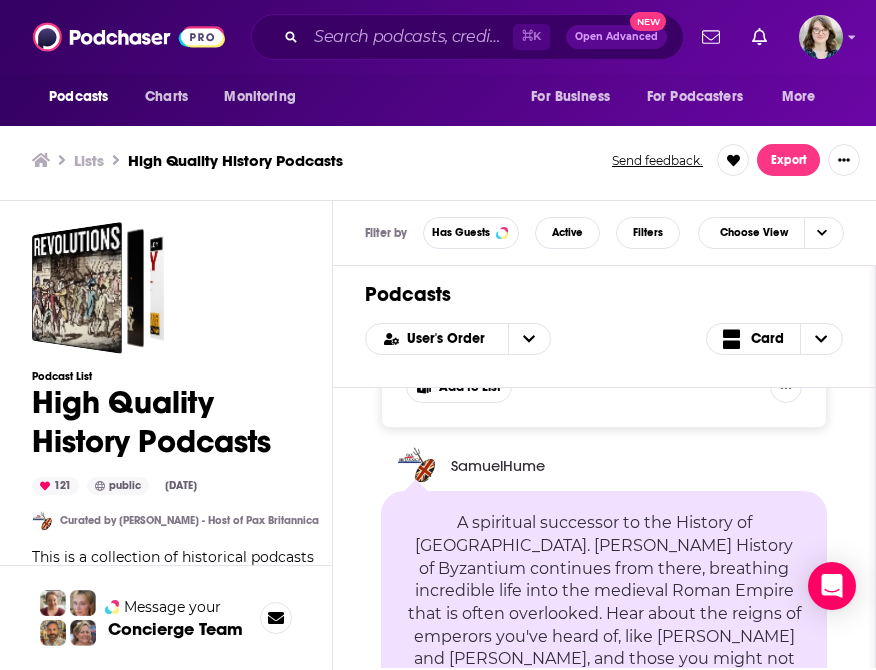 scroll, scrollTop: 17671, scrollLeft: 0, axis: vertical 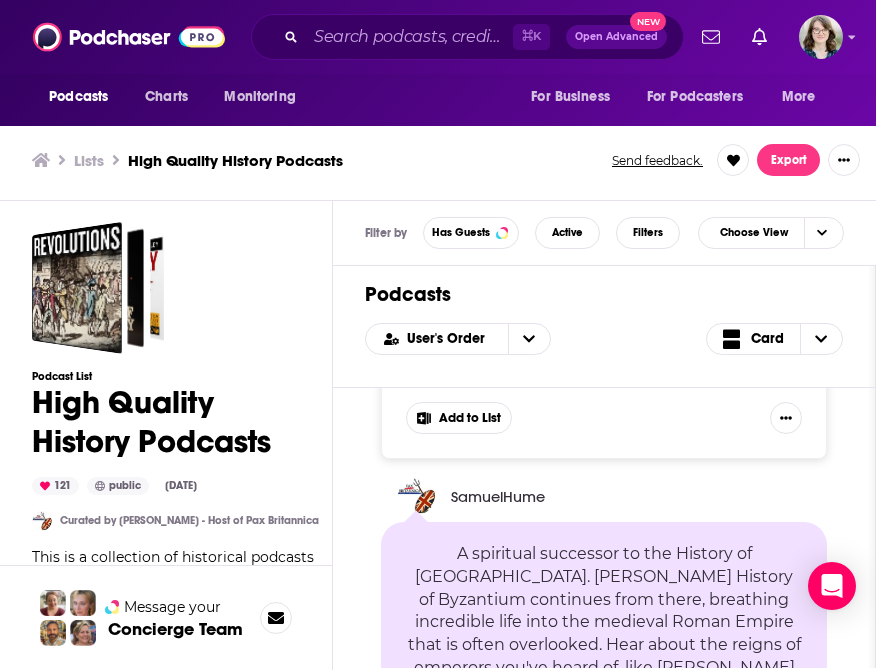click on "Lists High Quality History Podcasts Send feedback. Export" at bounding box center (438, 160) 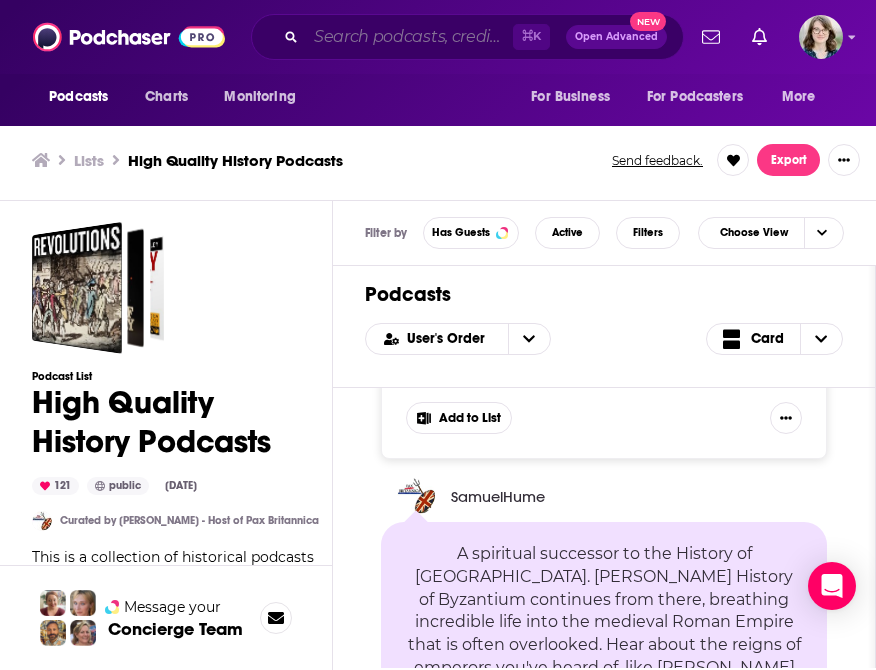 click at bounding box center (409, 37) 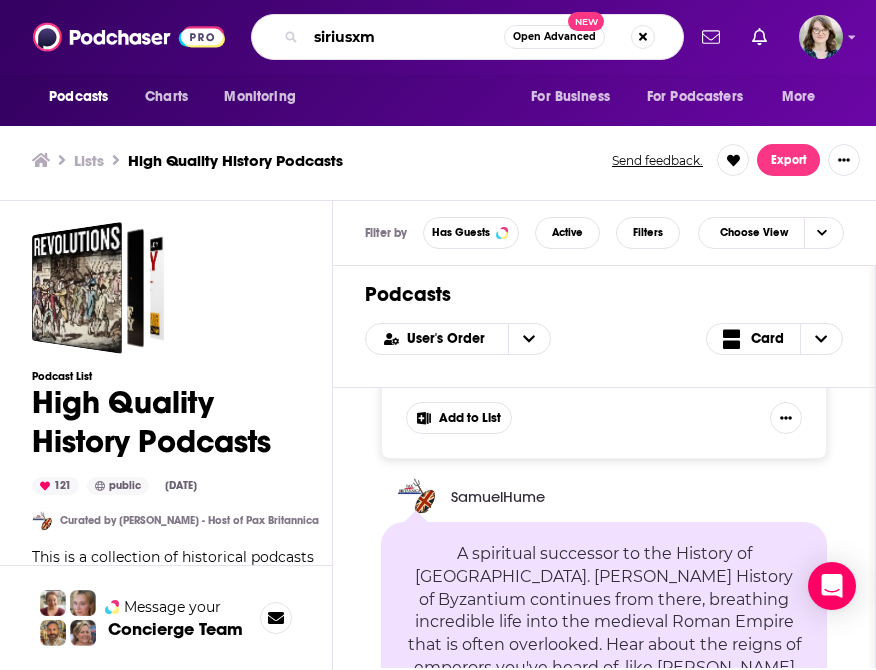 type on "siriusxm" 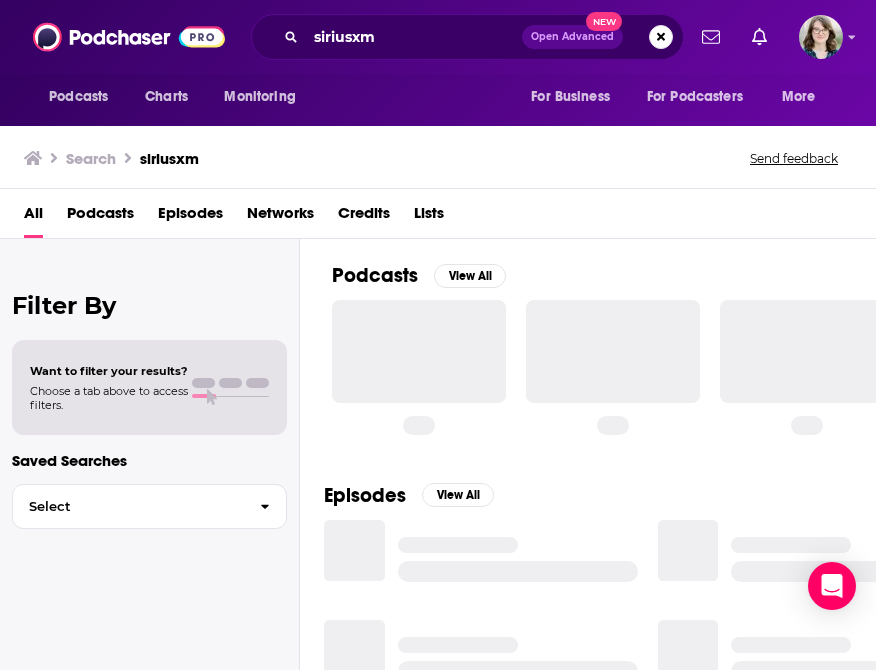 scroll, scrollTop: 0, scrollLeft: 0, axis: both 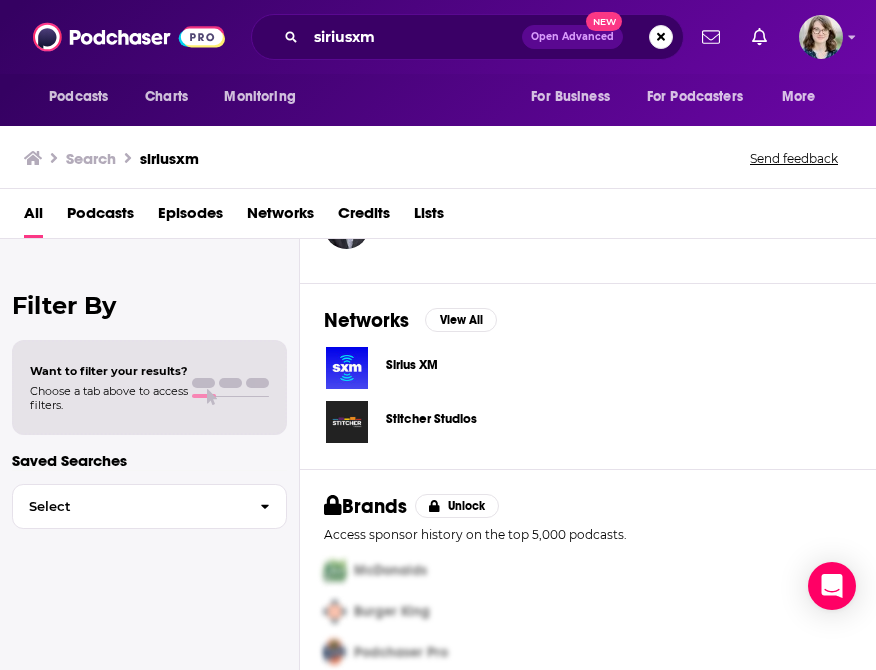 click on "Sirius XM" at bounding box center (412, 365) 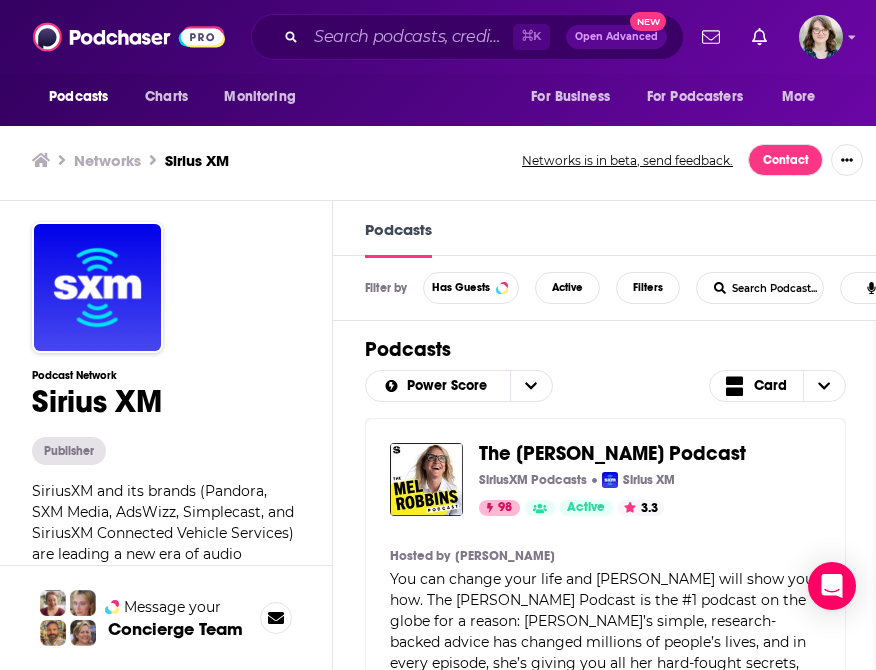 scroll, scrollTop: 1, scrollLeft: 0, axis: vertical 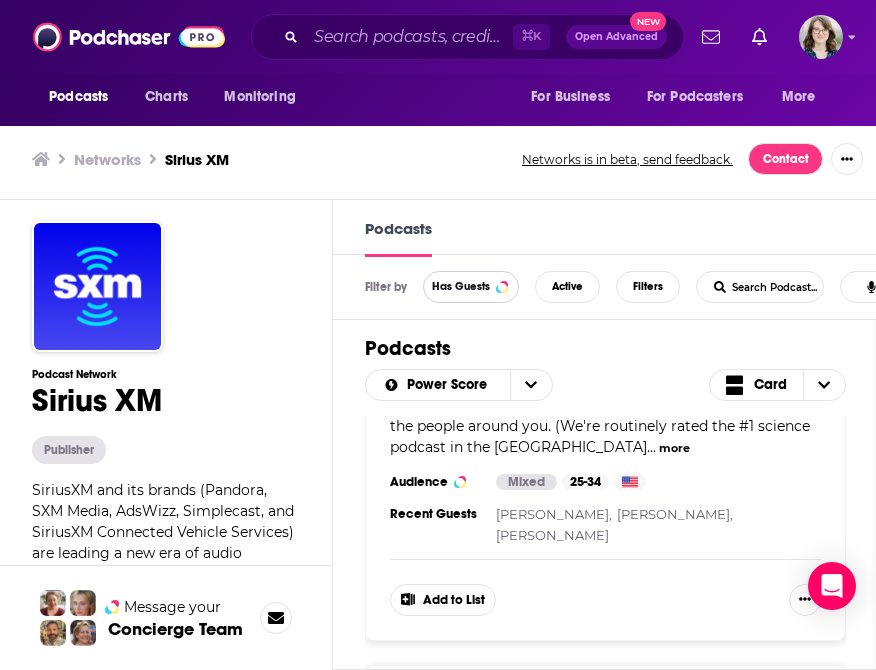 click on "Has Guests" at bounding box center (461, 286) 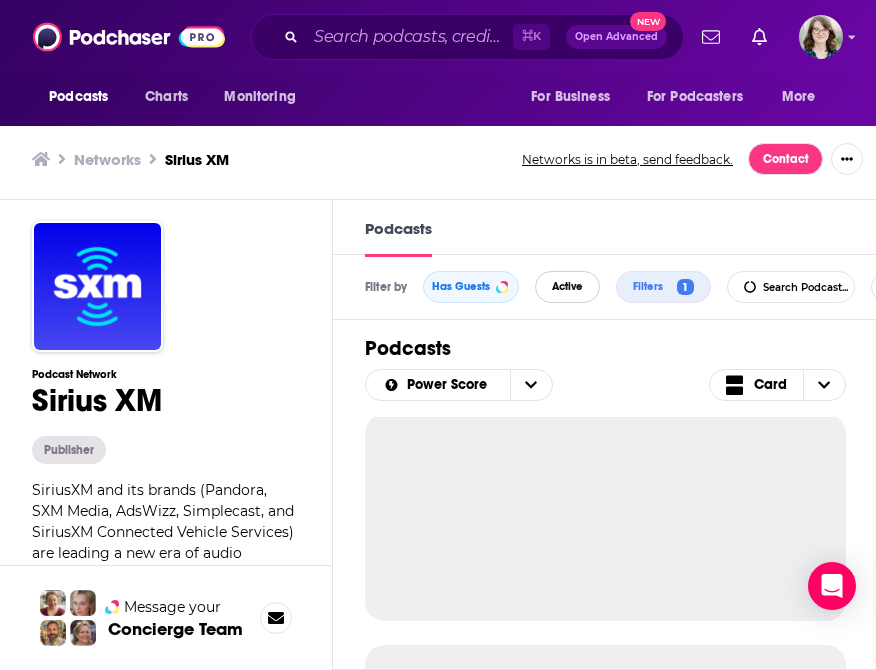 click on "Active" at bounding box center [567, 287] 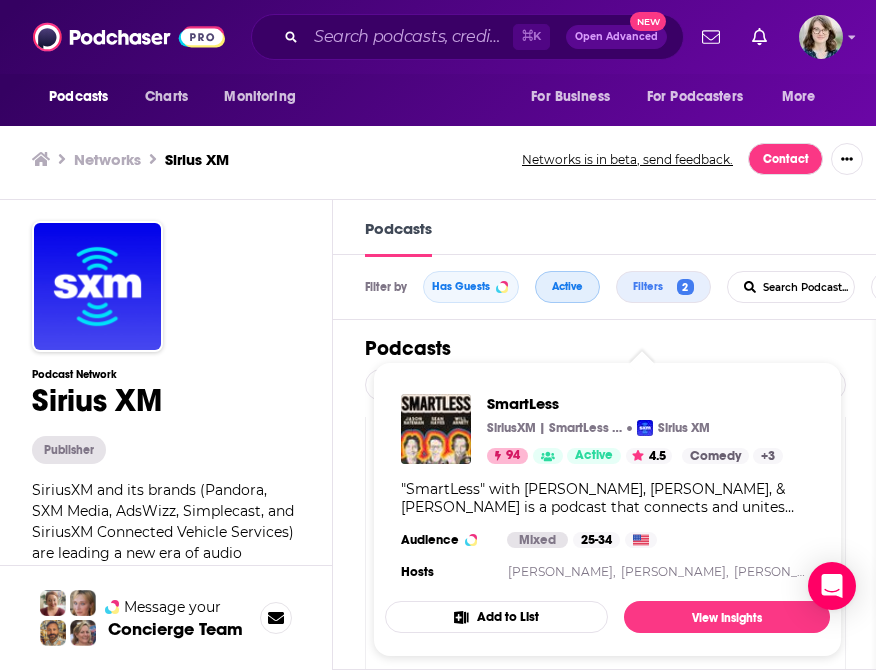 scroll, scrollTop: 1507, scrollLeft: 0, axis: vertical 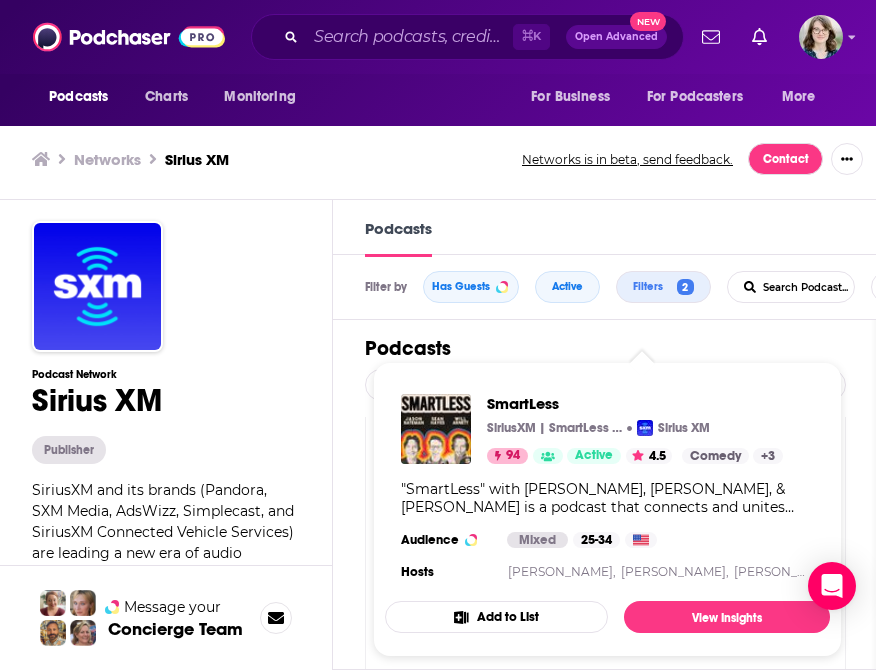 click on ""SmartLess" with [PERSON_NAME], [PERSON_NAME], & [PERSON_NAME] is a podcast that connects and unites people from all walks of life to learn about shared experiences through thoughtful dialogue and organic hilarity. A nice surprise: in each episode of SmartLess, one of the hosts reveals his mystery guest to the other two. What ensues is a genuinely improvised and authentic conversation filled with laughter and newfound knowledge to feed the SmartLess mind.
Subscribe to SiriusXM Podcasts+ to listen to new episodes of SmartLess ad-free and a whole week early.
Start a free trial now on Apple Podcasts or by visiting [DOMAIN_NAME][URL]." at bounding box center [607, 498] 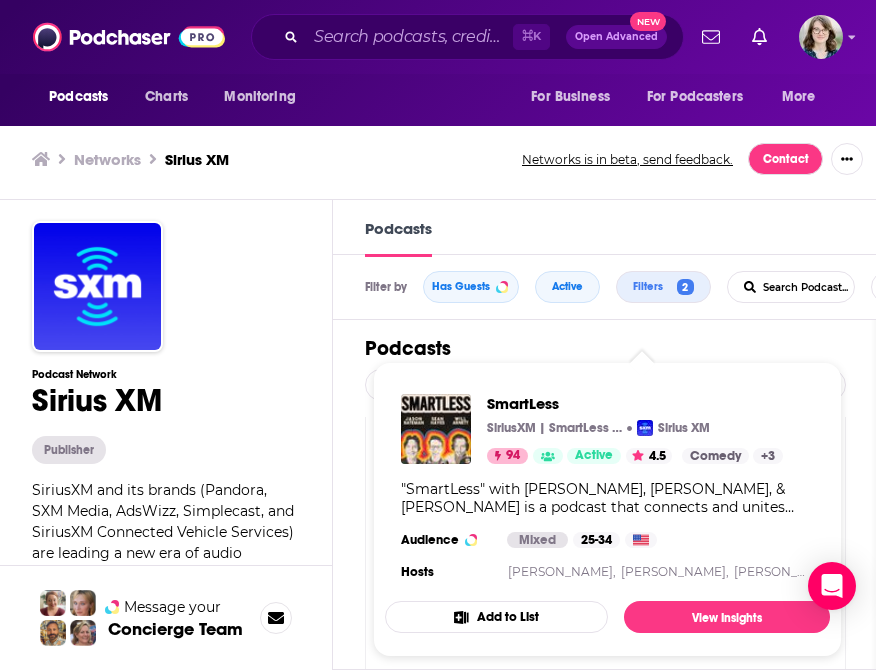 click on "The [PERSON_NAME] Podcast SiriusXM Podcasts Sirius XM 98 Active 3.3 Categories Education + 6 Add to List Hosted by   [PERSON_NAME] You can change your life and [PERSON_NAME] will show you how. The [PERSON_NAME] Podcast is the #1 podcast on the globe for a reason: [PERSON_NAME]’s simple, research-backed advice has changed millions of people’s lives, and in every episode, she’s giving you all her hard-fought secrets, science-backed tools, and deeply personal stor ...   more Categories Education + 6 Audience [DEMOGRAPHIC_DATA] 35-44 Similar Recent Guests [PERSON_NAME], [PERSON_NAME], [PERSON_NAME] Add to List Hidden Brain Hidden Brain Media Sirius XM 96 Active 4.6 Categories Science + 5 Add to List Hosted by   [PERSON_NAME], [PERSON_NAME] ...   more Categories Science + 5 Audience Mixed 25-34 Similar Recent Guests [PERSON_NAME], [PERSON_NAME], [PERSON_NAME] Add to List [PERSON_NAME] Needs A Friend Team Coco & Earwolf Earwolf Sirius XM 95 Active 4.7 Categories Comedy Add to List Hosted by   [PERSON_NAME], [PERSON_NAME]," at bounding box center (605, 544) 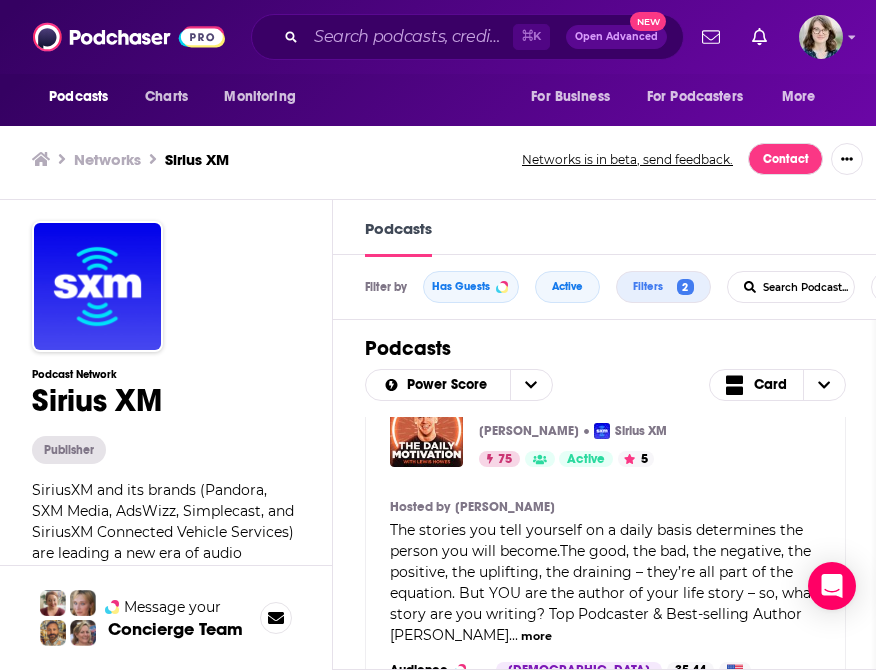 scroll, scrollTop: 11476, scrollLeft: 0, axis: vertical 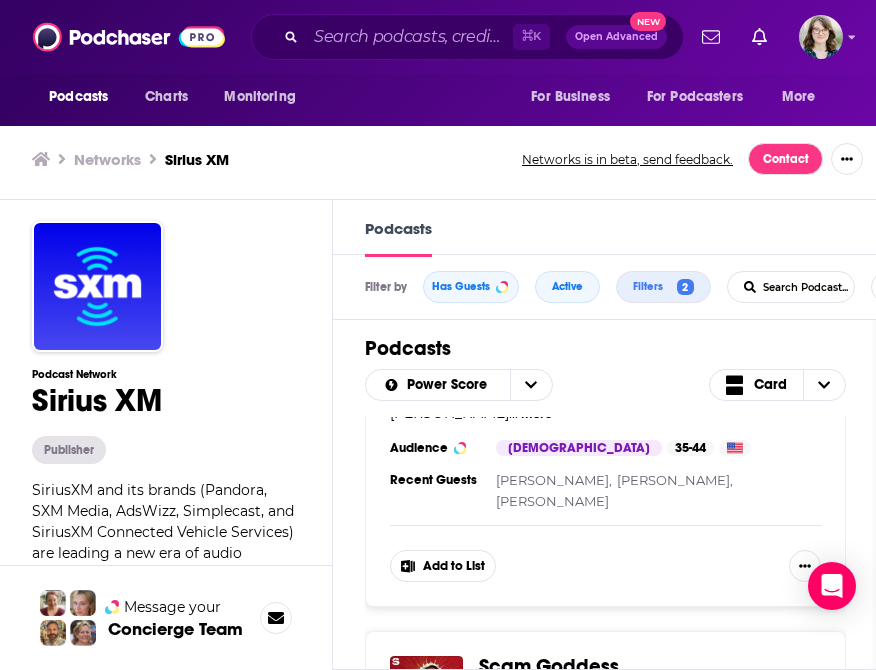 click on "Load More..." at bounding box center [606, 1184] 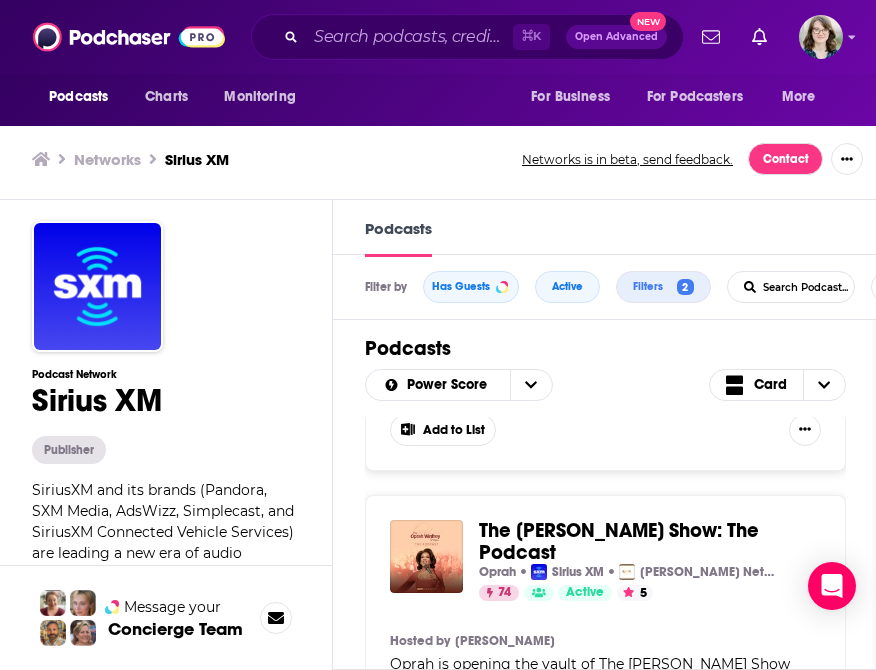 scroll, scrollTop: 13010, scrollLeft: 0, axis: vertical 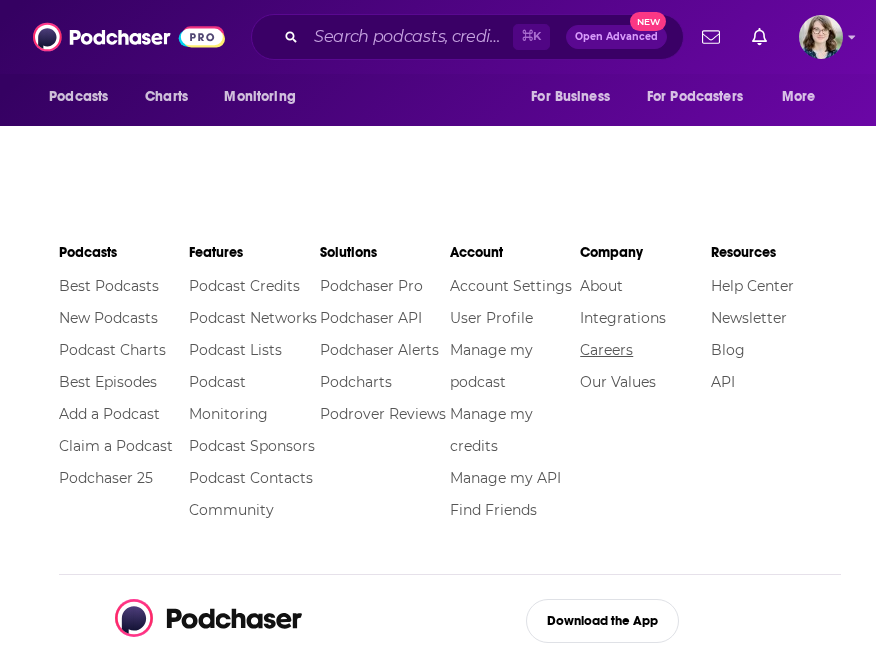 click on "Careers" at bounding box center [606, 350] 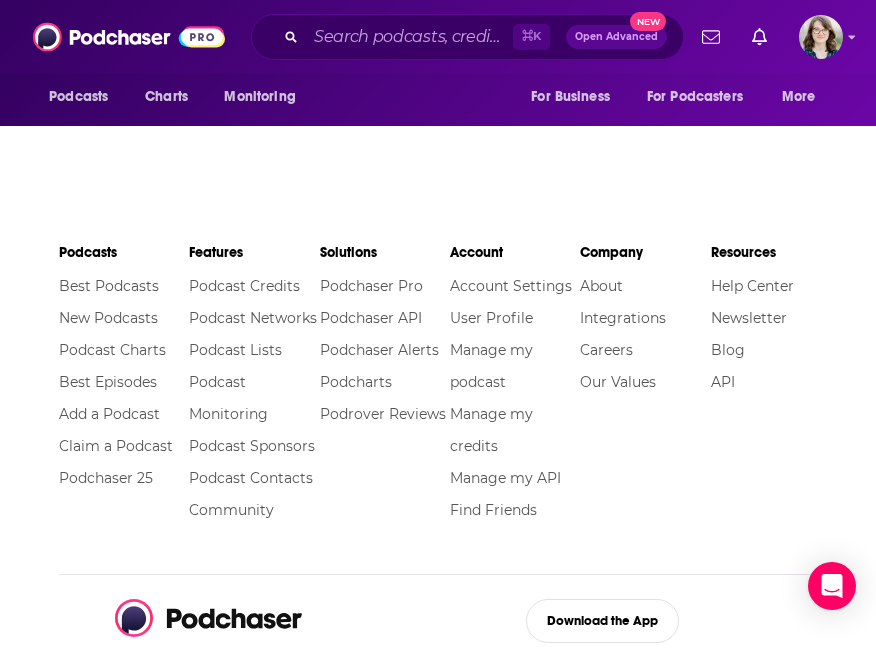 click on "Back To Articles Jobs Articles   Podchaser is hiring! Browse career opportunities and open positions below to apply. Previous Next" at bounding box center (438, 6) 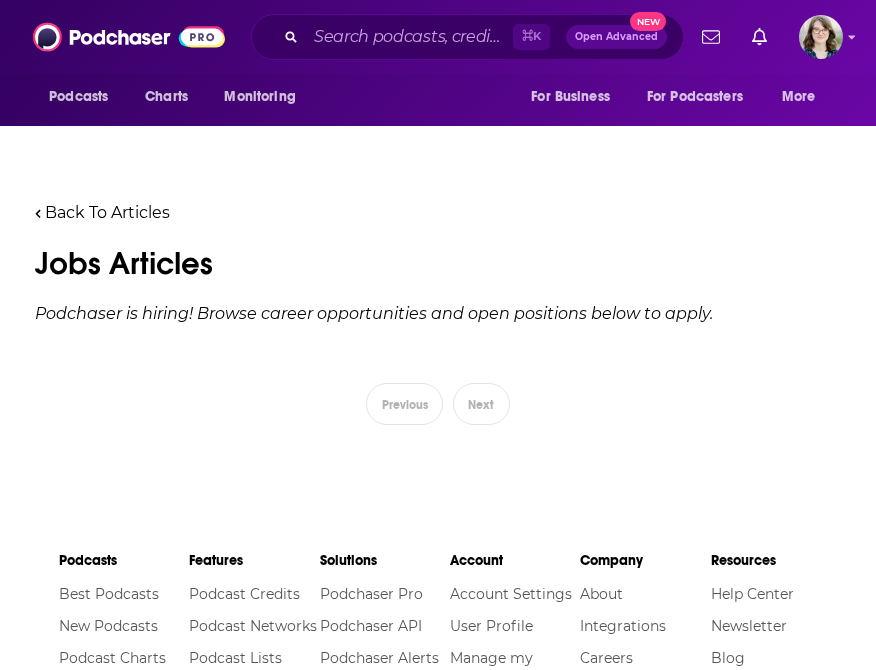 scroll, scrollTop: 0, scrollLeft: 0, axis: both 